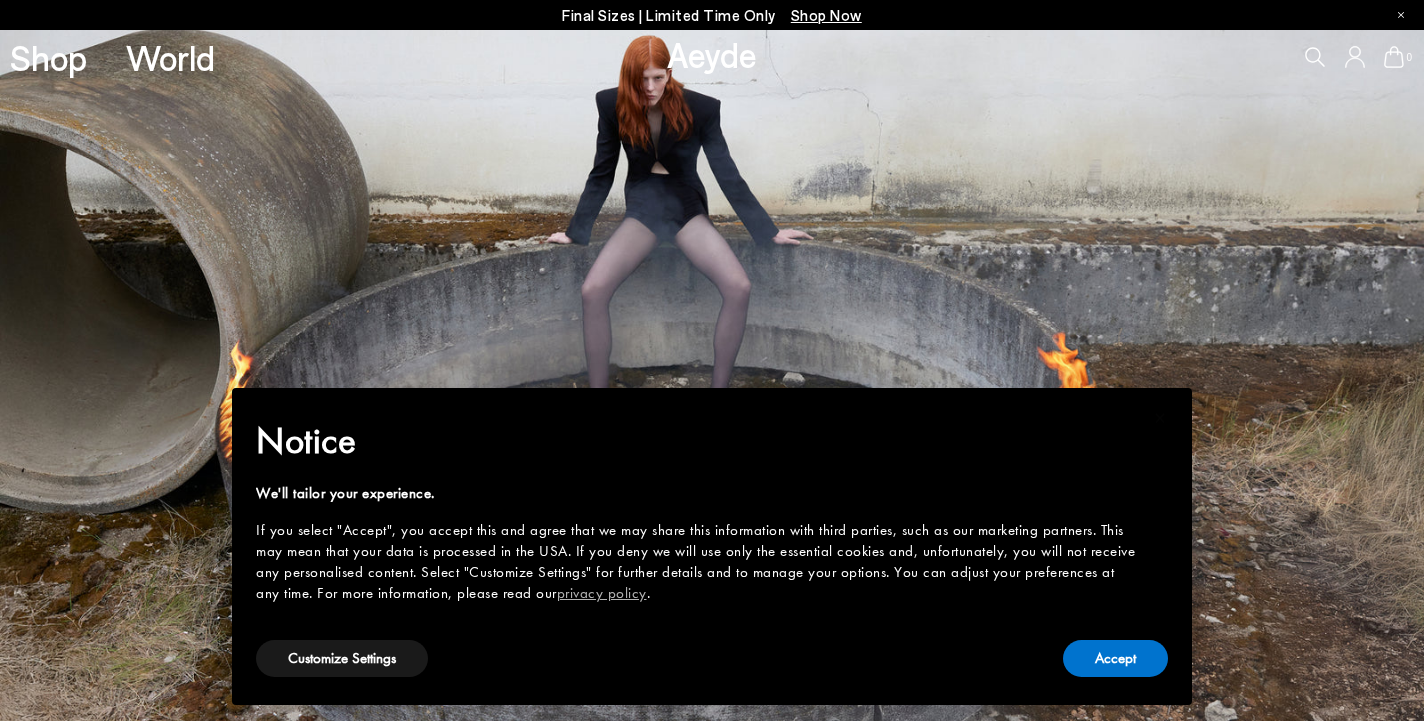 scroll, scrollTop: 0, scrollLeft: 0, axis: both 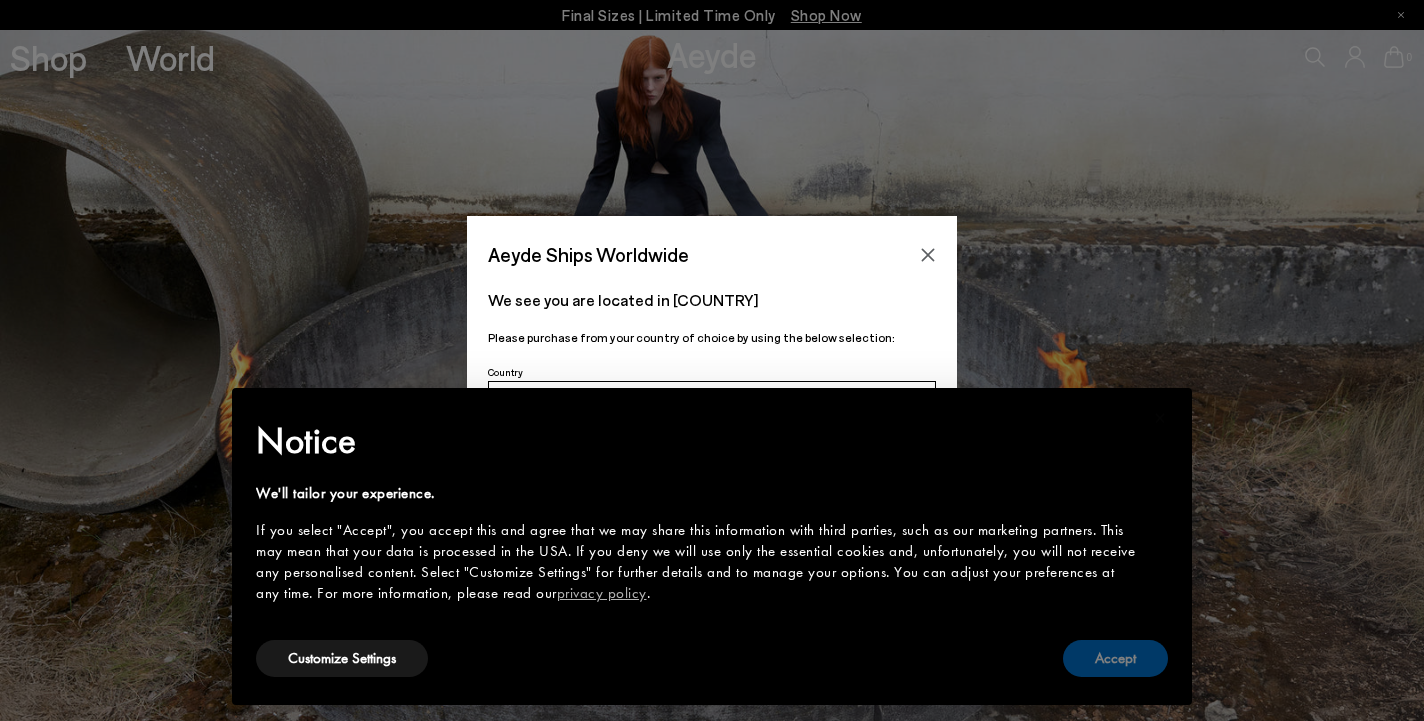click on "Accept" at bounding box center [1115, 658] 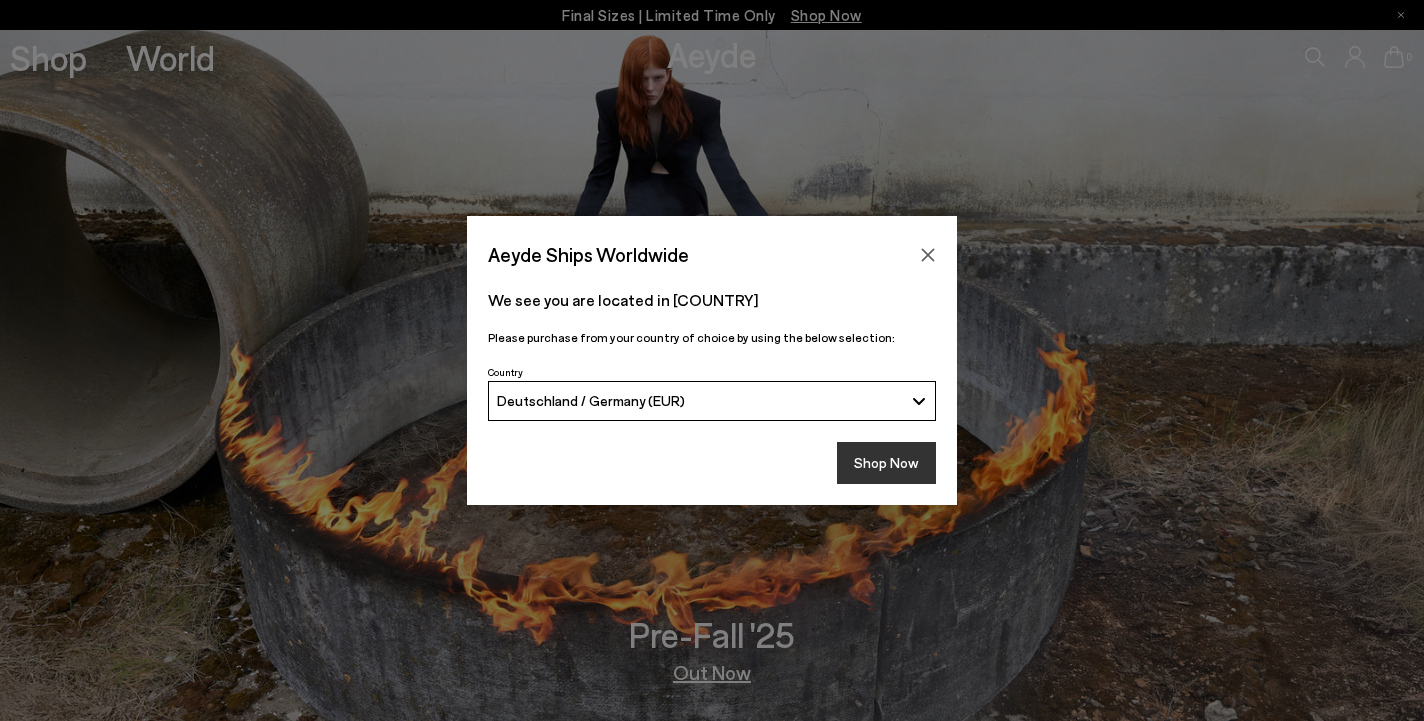 click on "Shop Now" at bounding box center (886, 463) 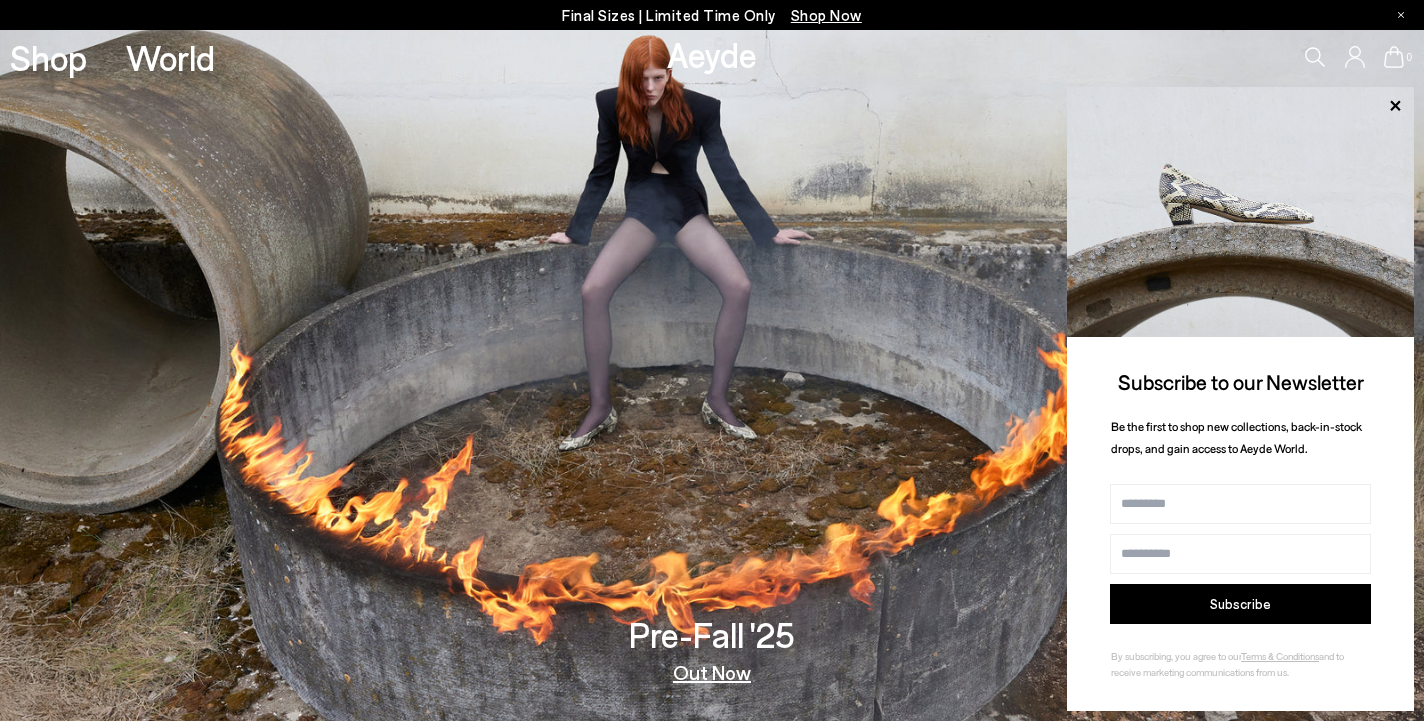 scroll, scrollTop: 0, scrollLeft: 0, axis: both 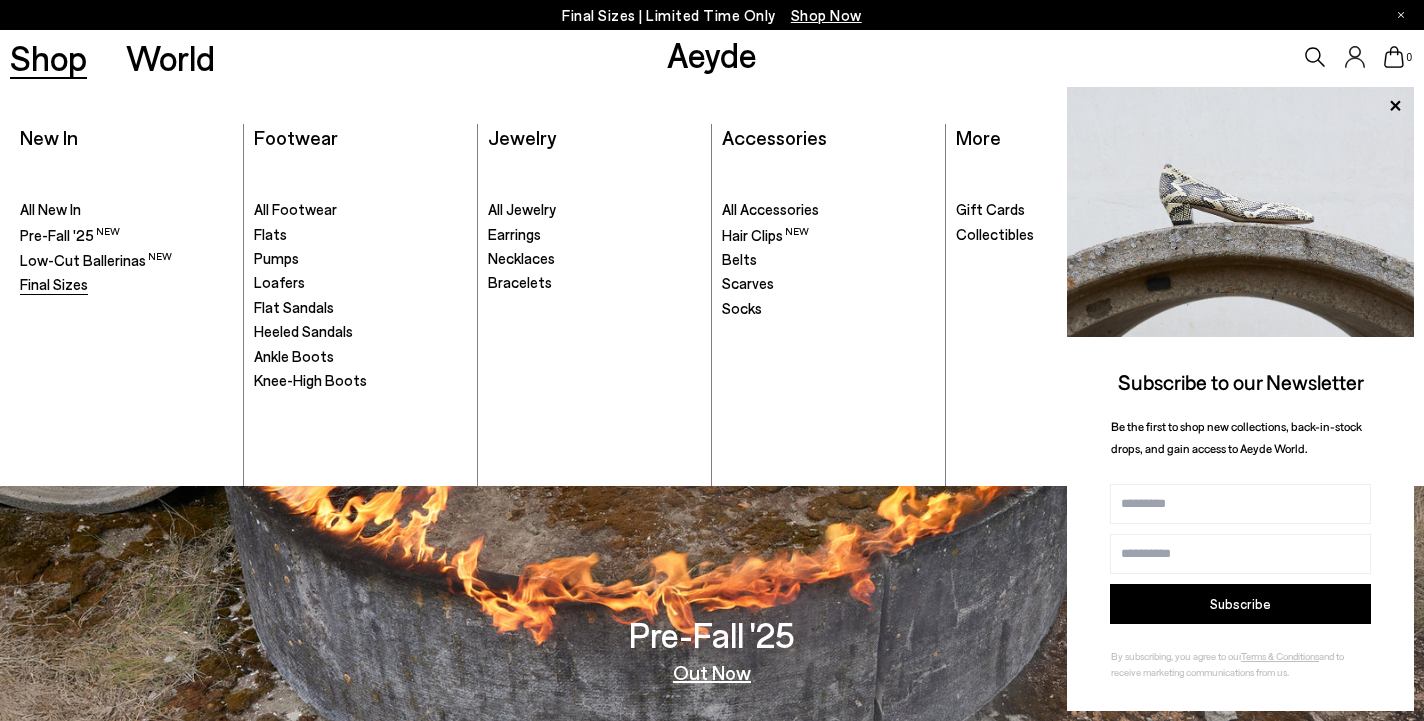 click on "Final Sizes" at bounding box center (54, 284) 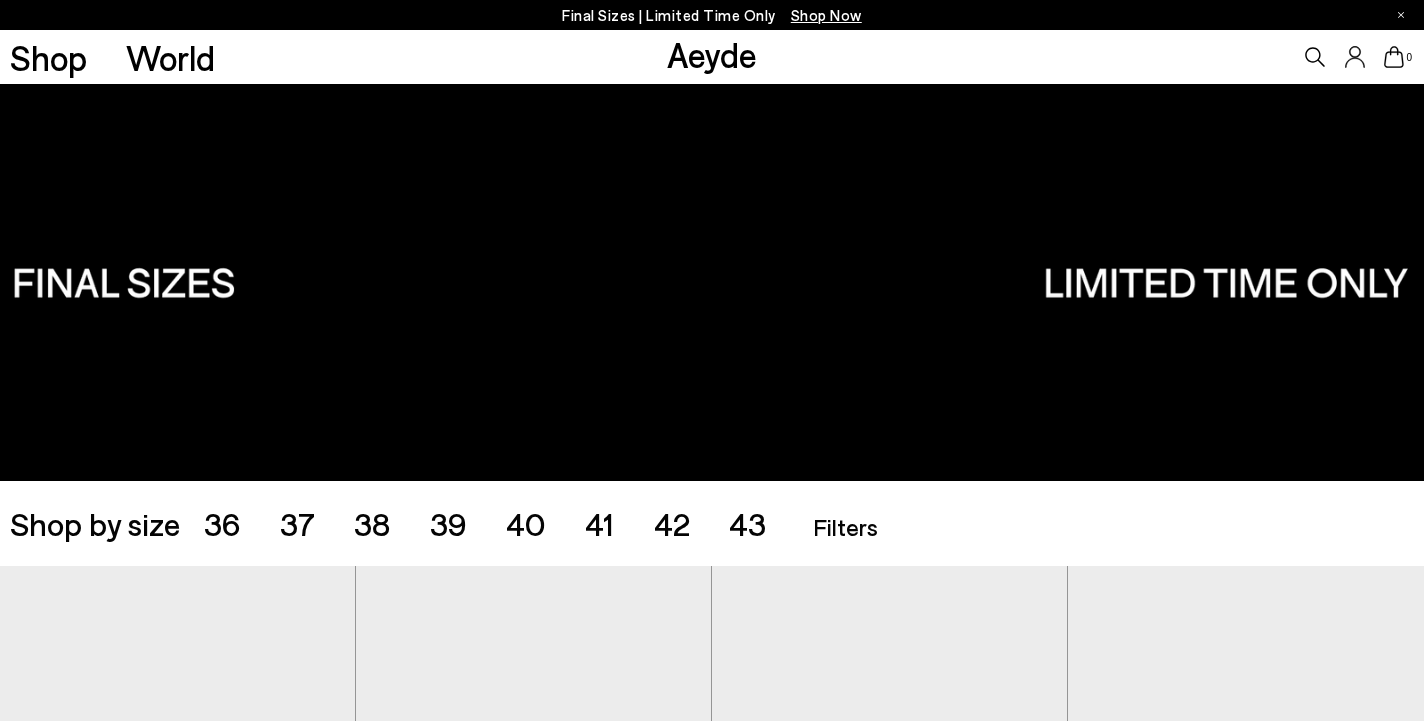 scroll, scrollTop: 0, scrollLeft: 0, axis: both 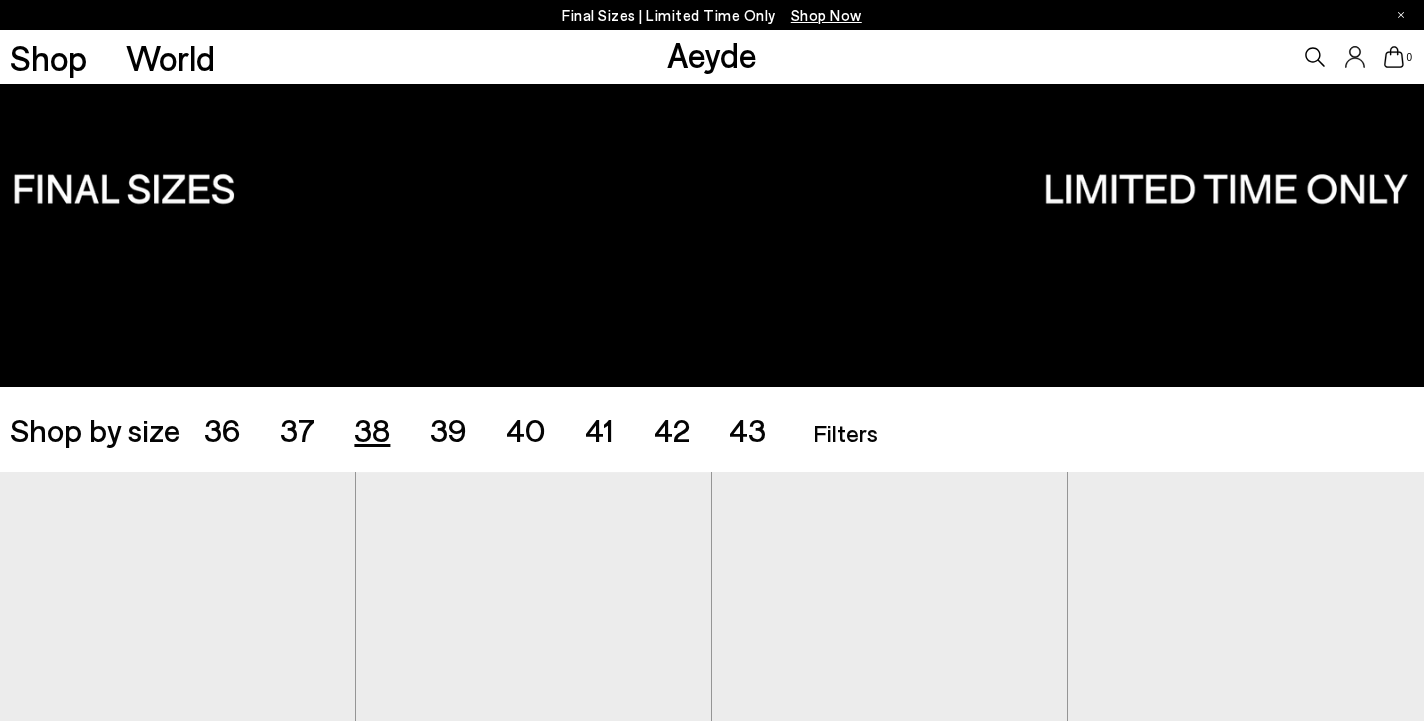 click on "38" at bounding box center (372, 429) 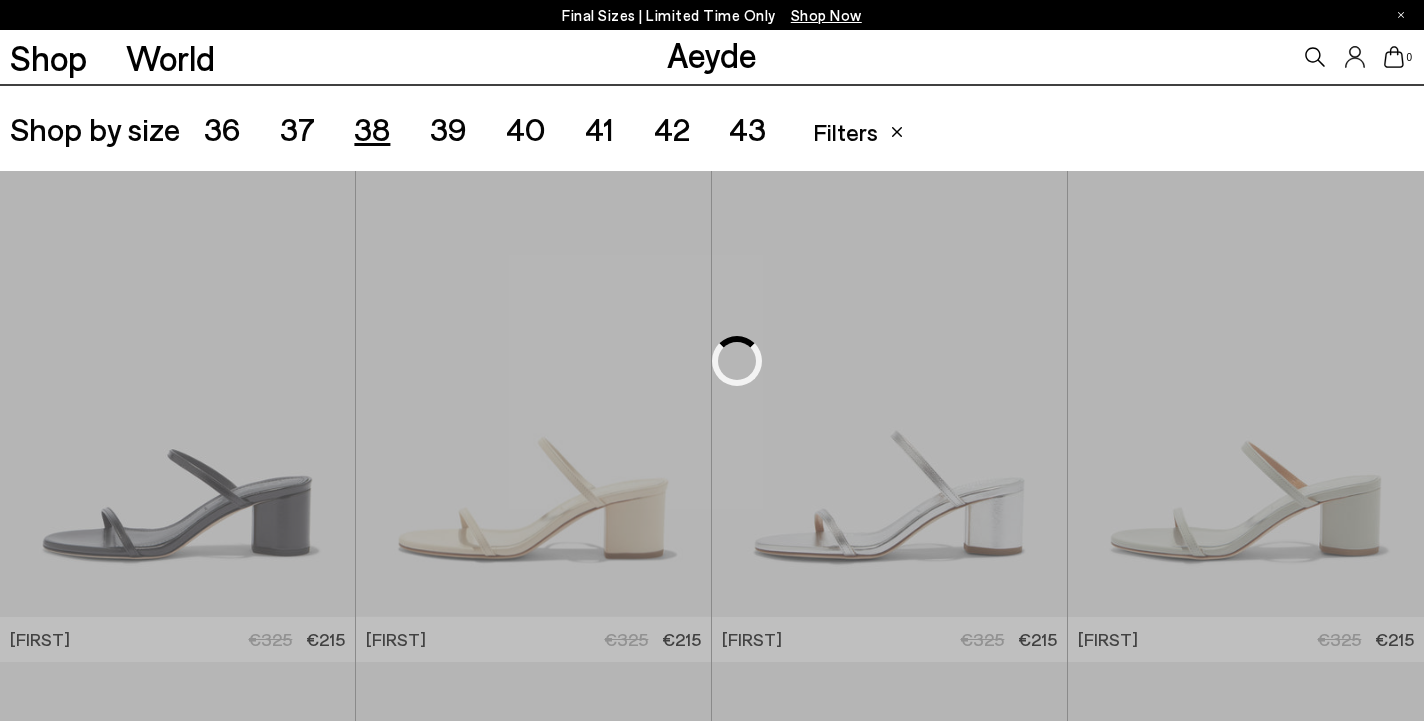 scroll, scrollTop: 396, scrollLeft: 0, axis: vertical 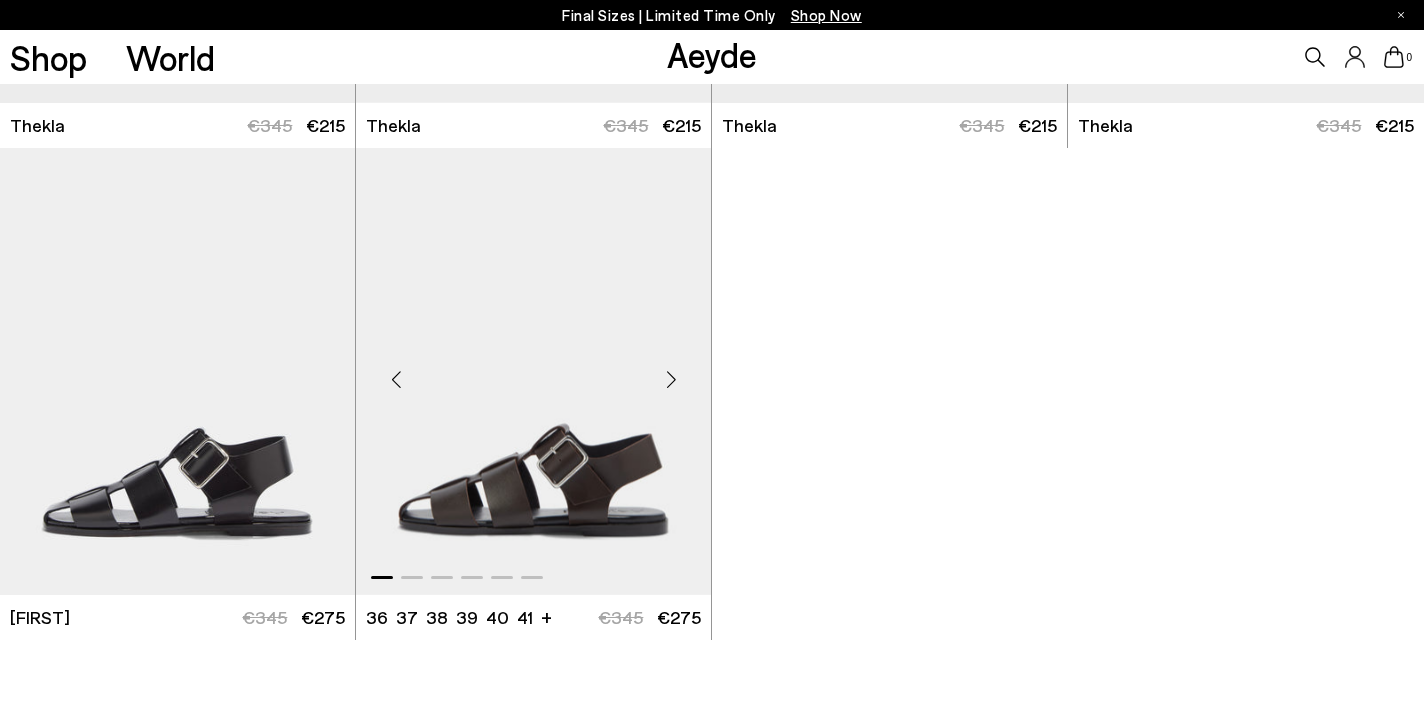 click at bounding box center [671, 380] 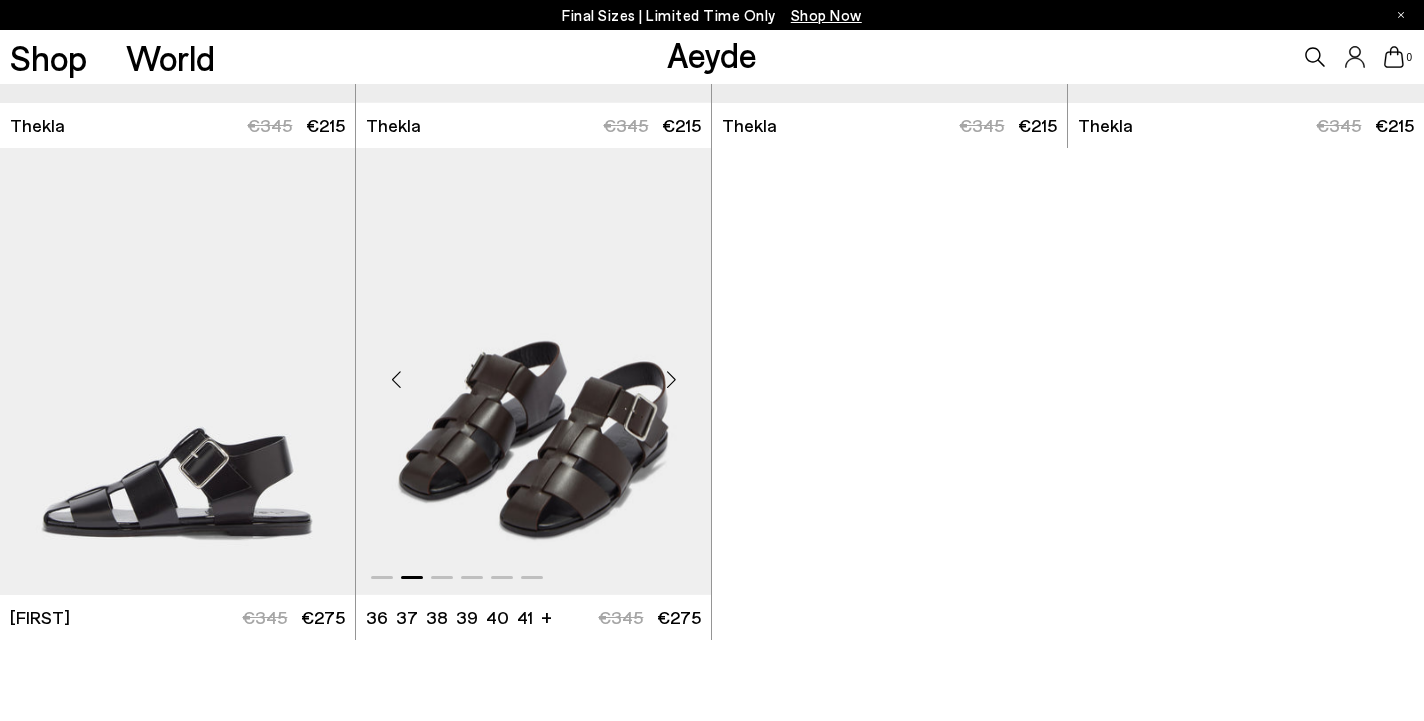 click at bounding box center (671, 380) 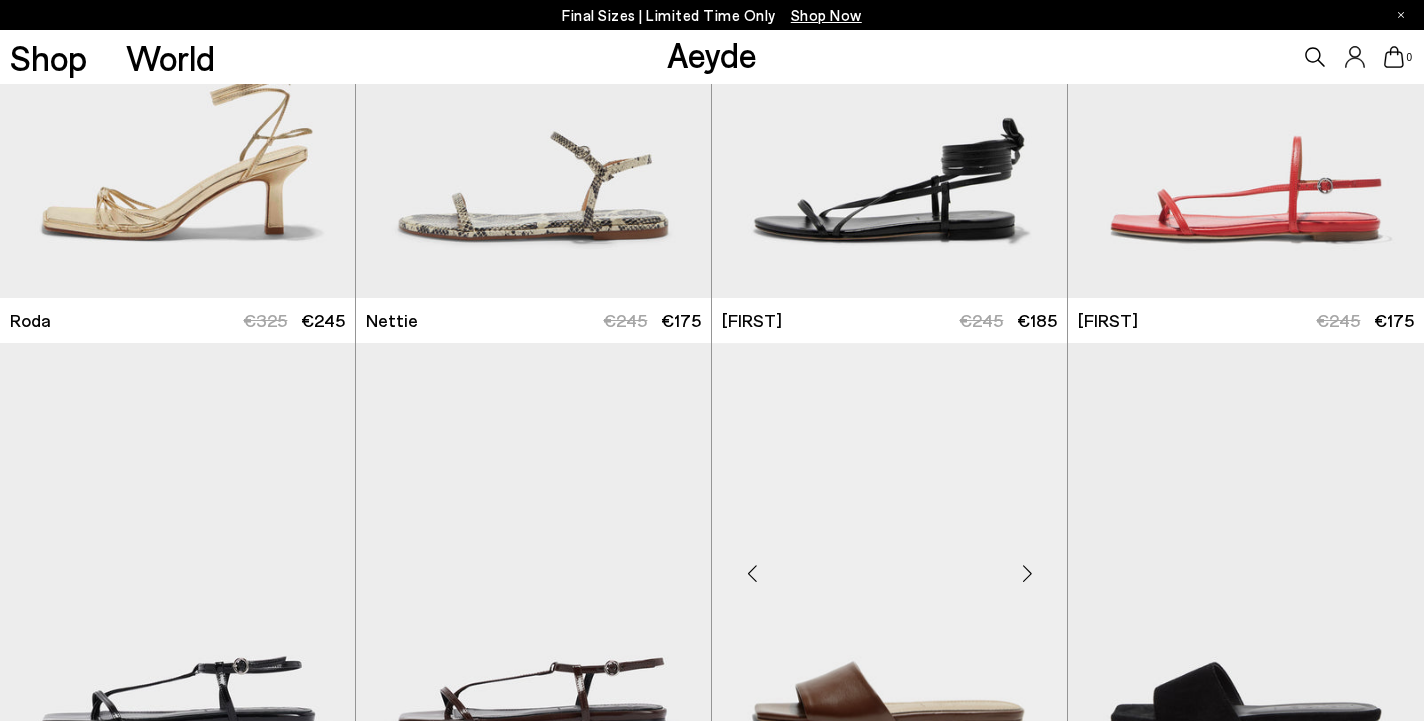 scroll, scrollTop: 6594, scrollLeft: 0, axis: vertical 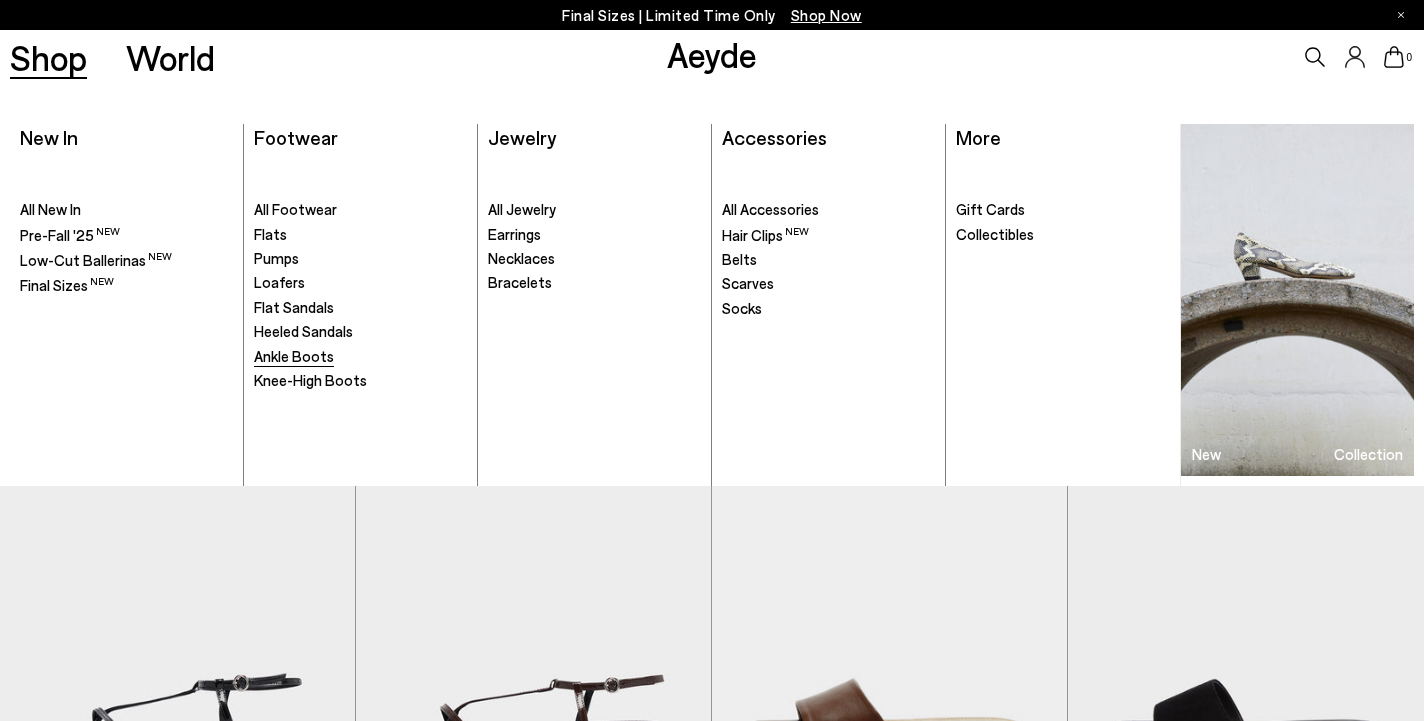 click on "Ankle Boots" at bounding box center [294, 356] 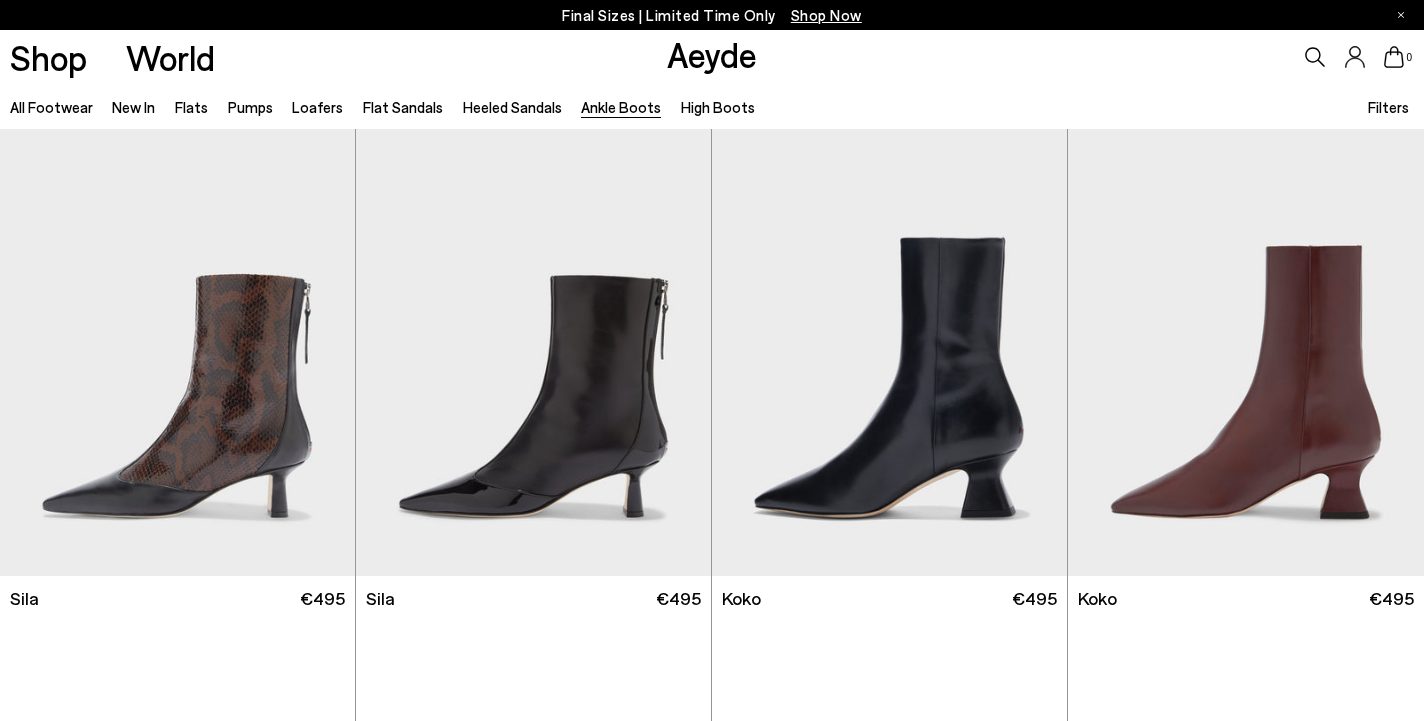 scroll, scrollTop: 0, scrollLeft: 0, axis: both 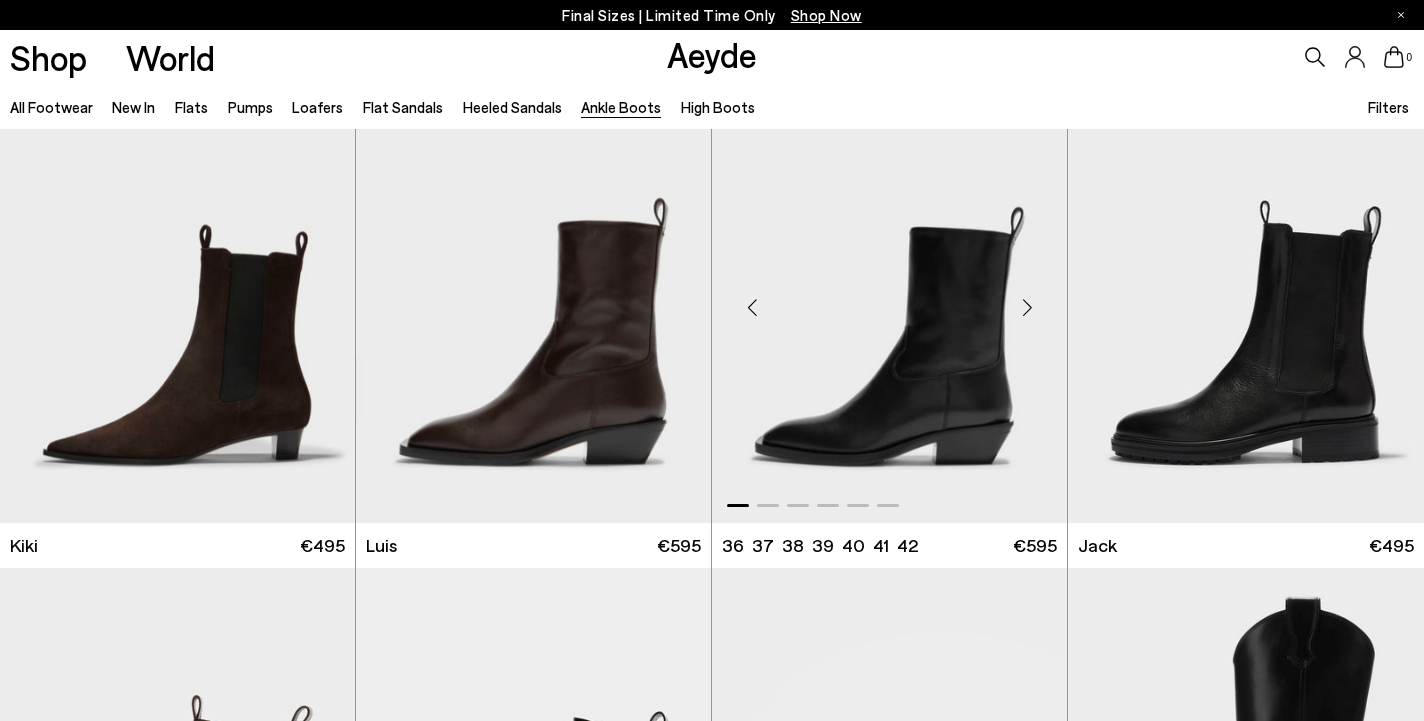 click at bounding box center [1027, 308] 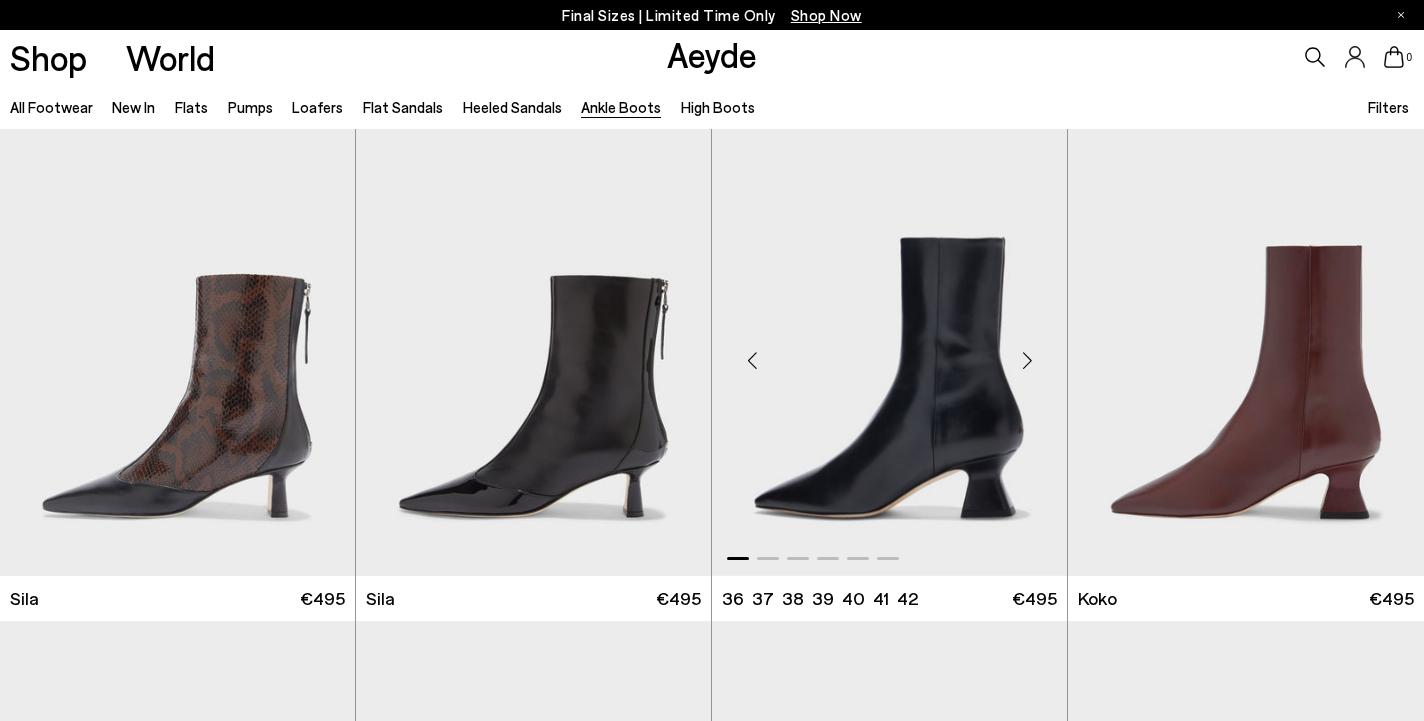 scroll, scrollTop: 0, scrollLeft: 0, axis: both 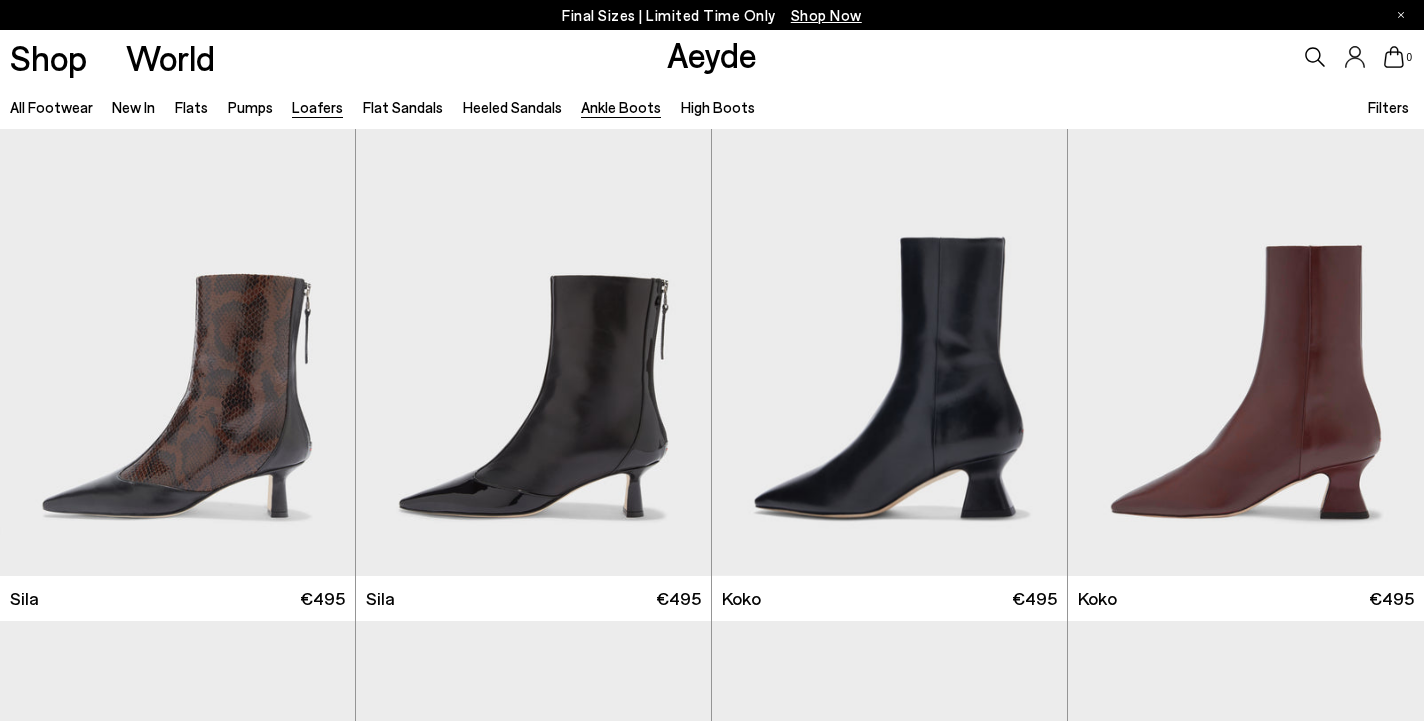 click on "Loafers" at bounding box center (317, 107) 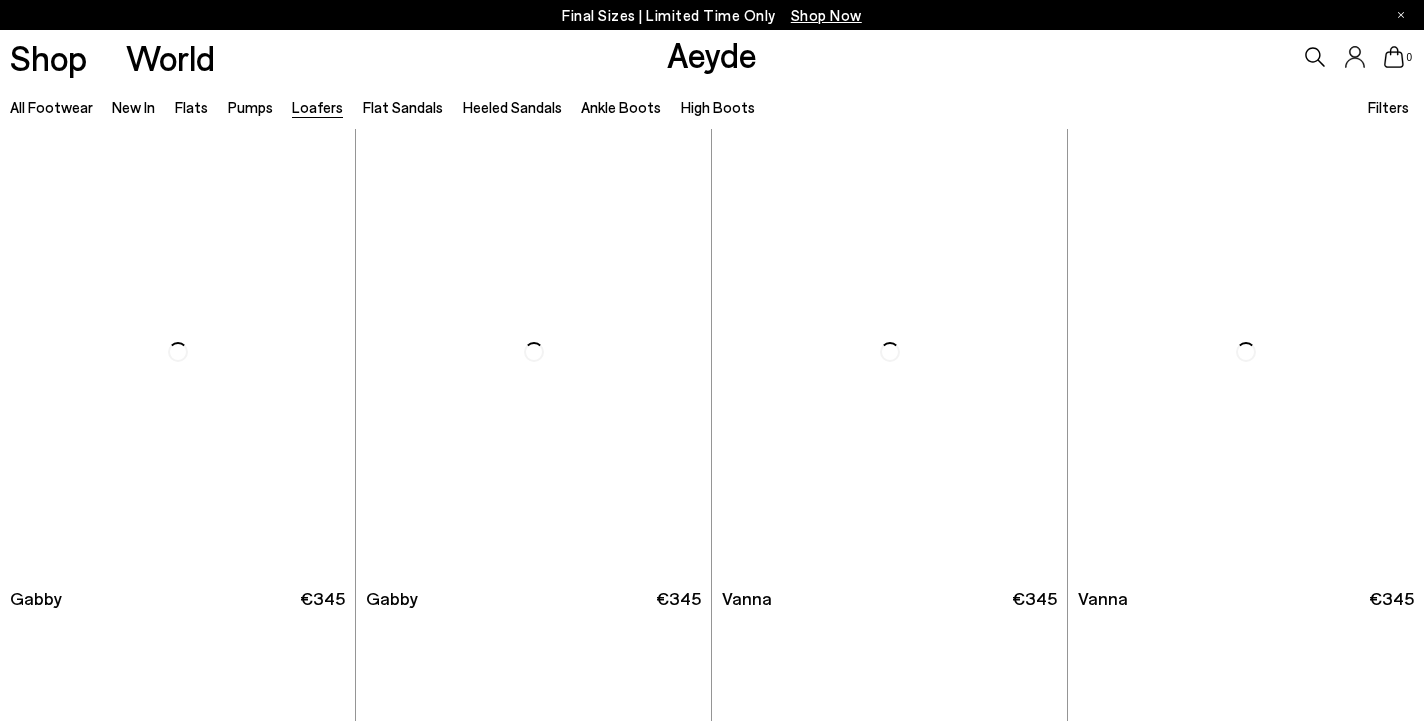 scroll, scrollTop: 0, scrollLeft: 0, axis: both 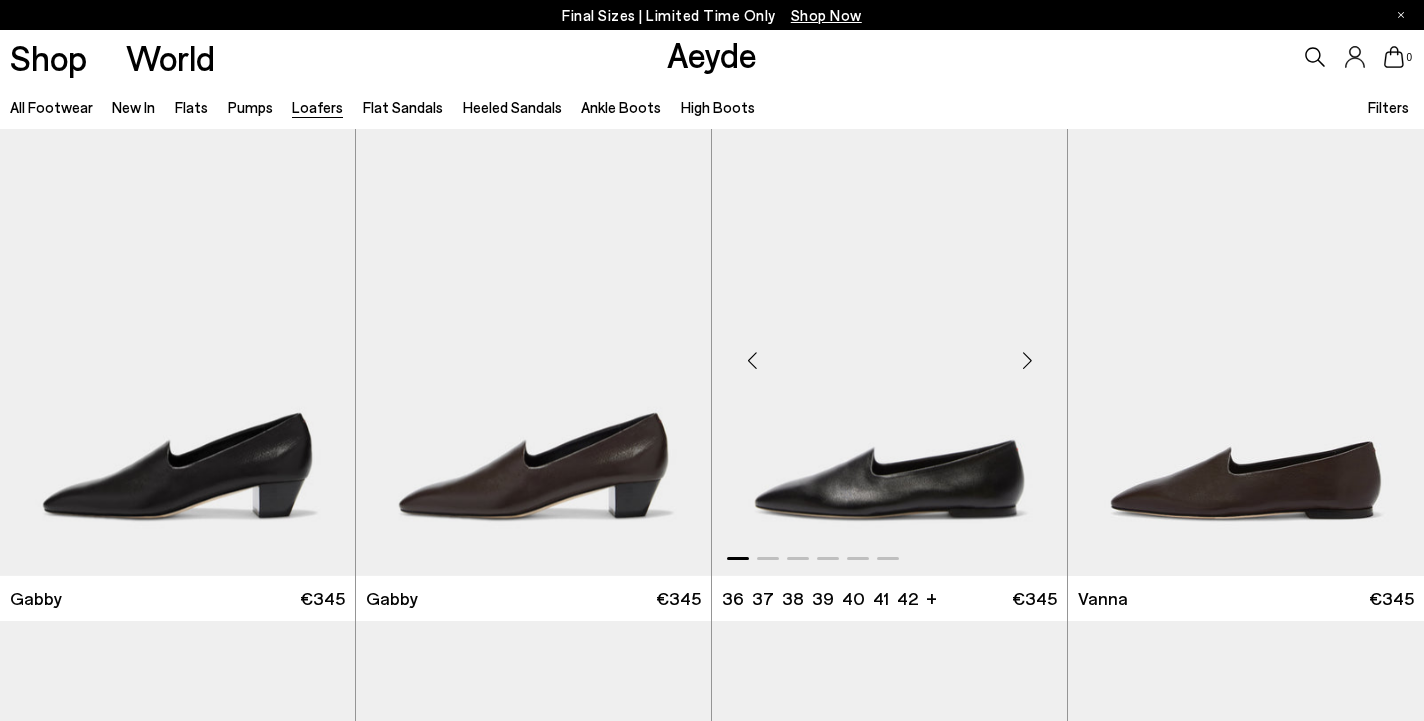 click at bounding box center [1027, 360] 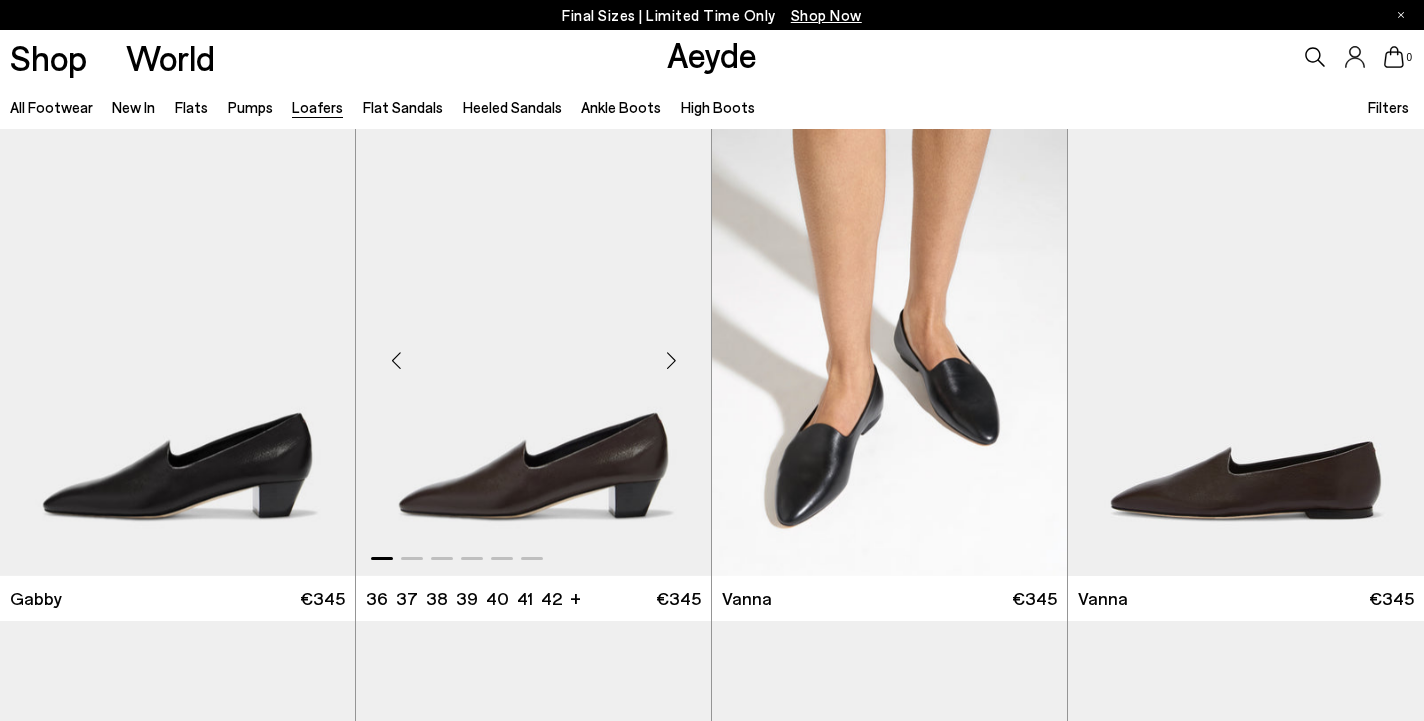 click at bounding box center (671, 360) 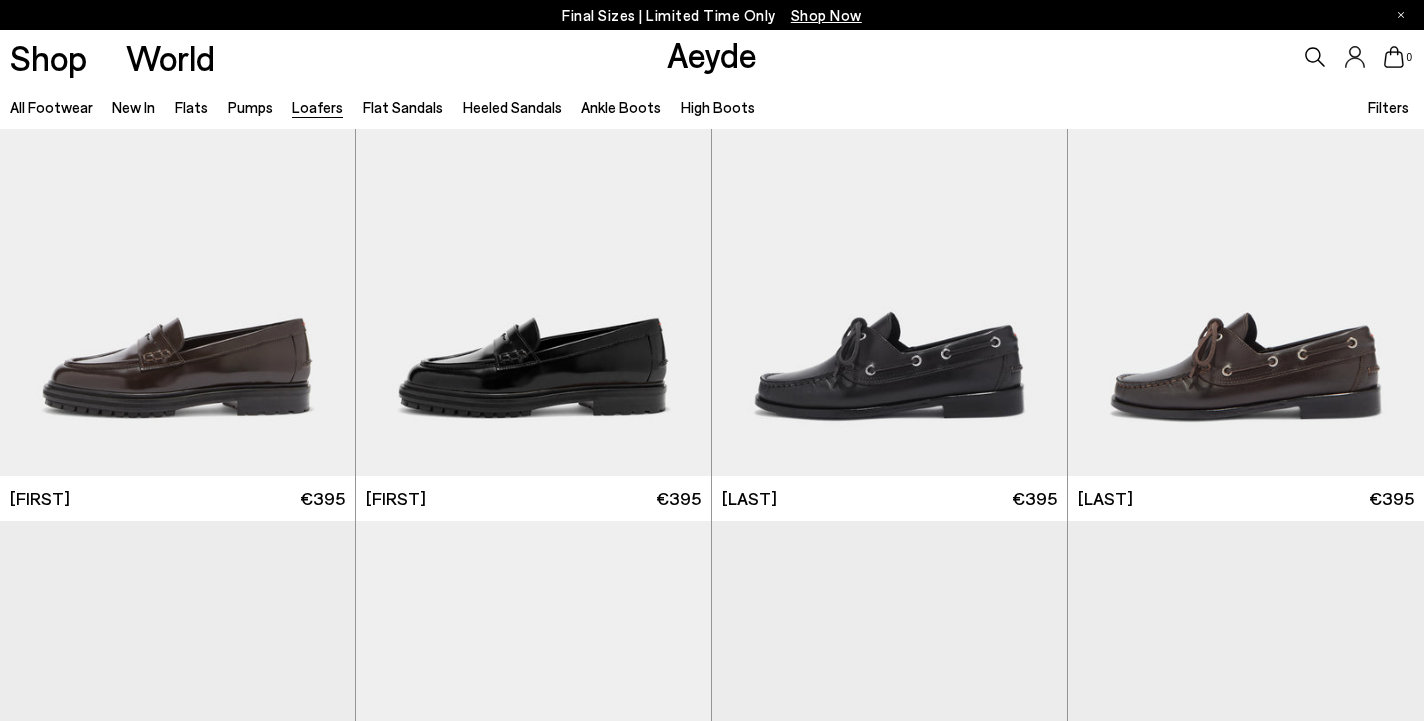 scroll, scrollTop: 592, scrollLeft: 0, axis: vertical 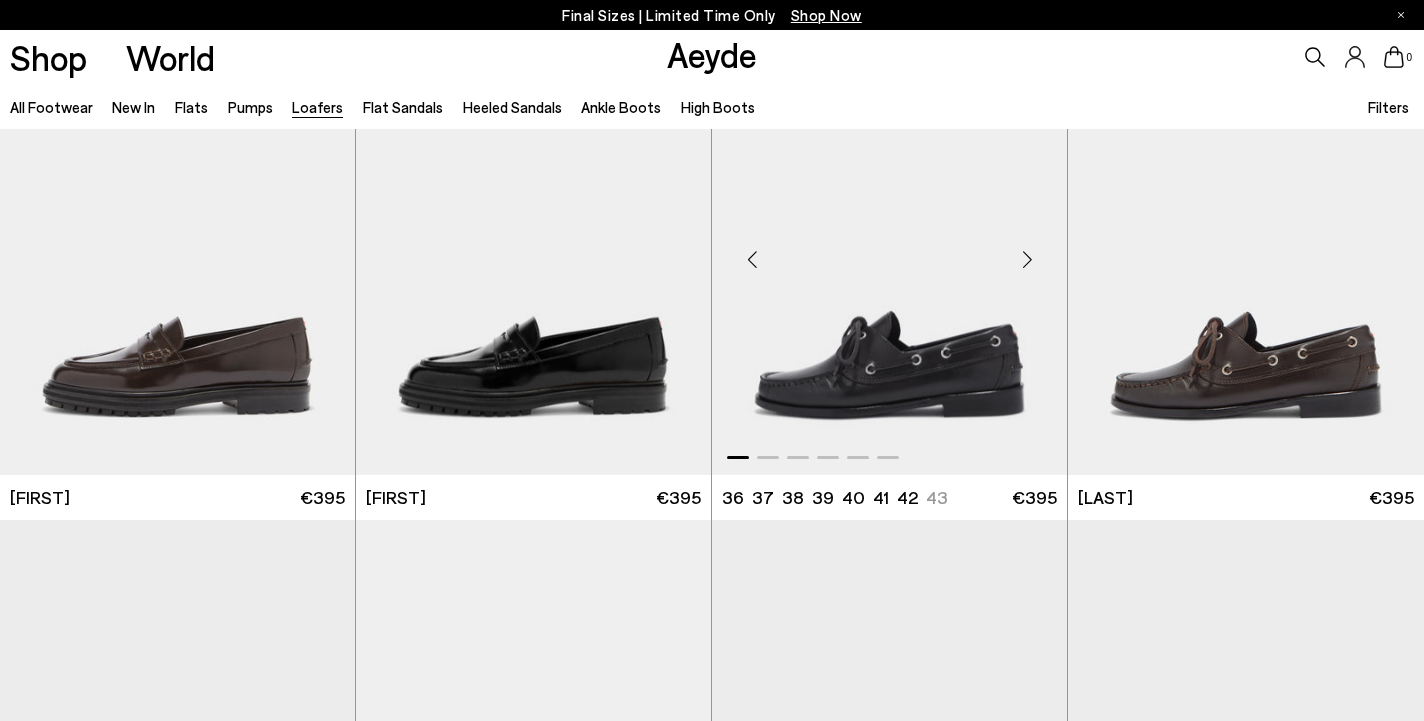 click at bounding box center [1027, 260] 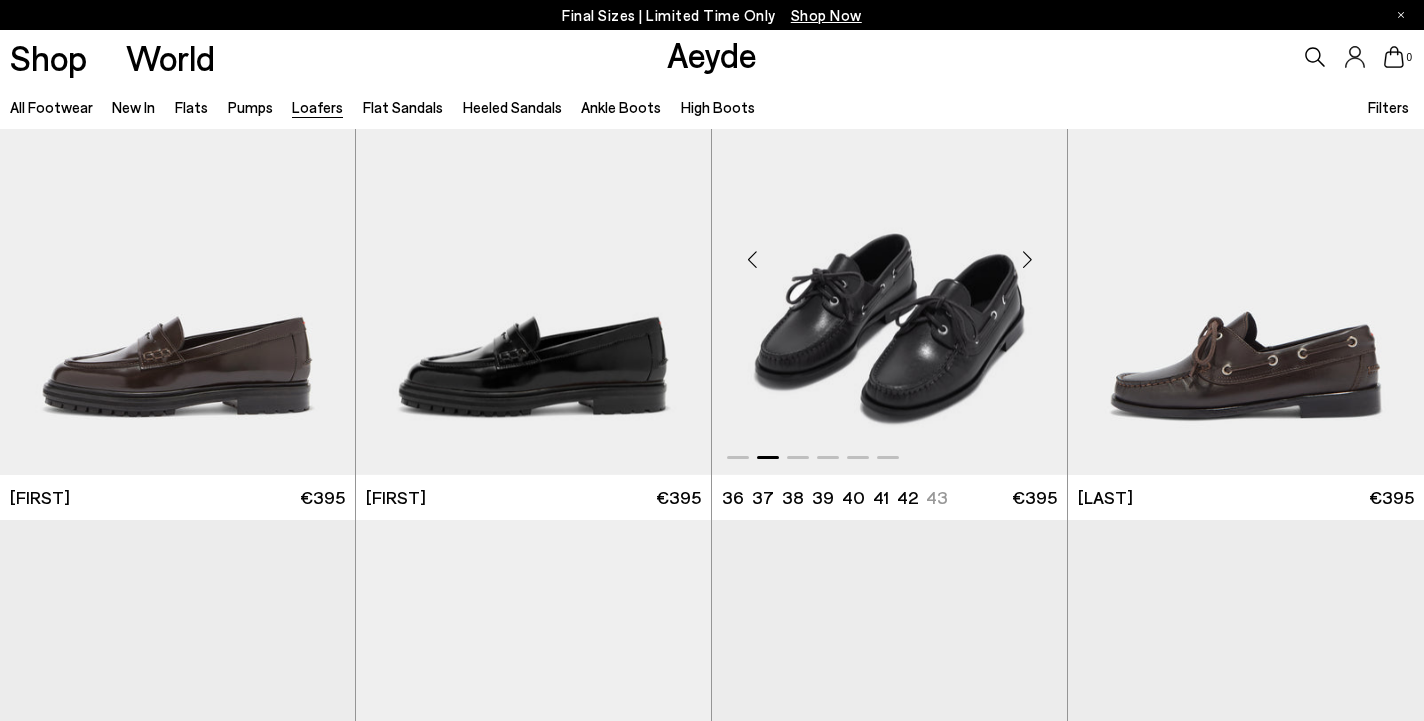 click at bounding box center (1027, 260) 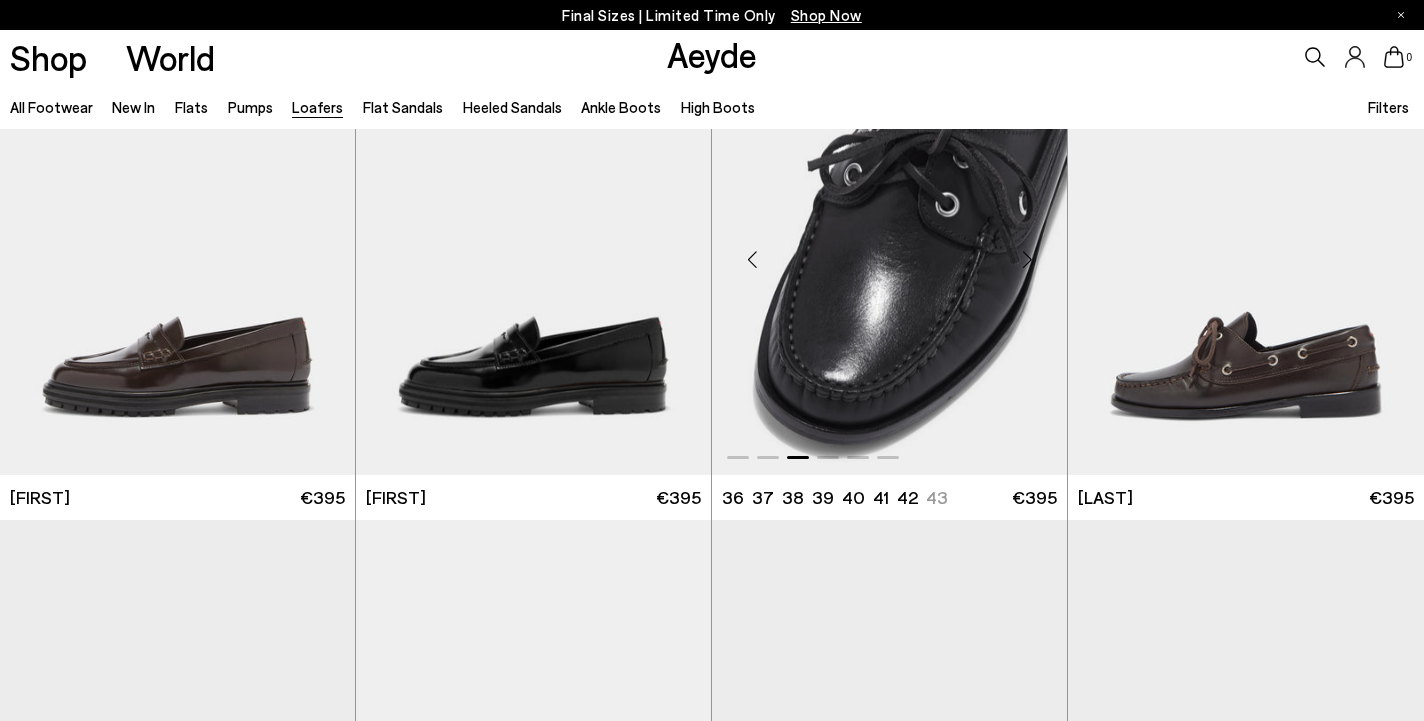 click at bounding box center (1027, 260) 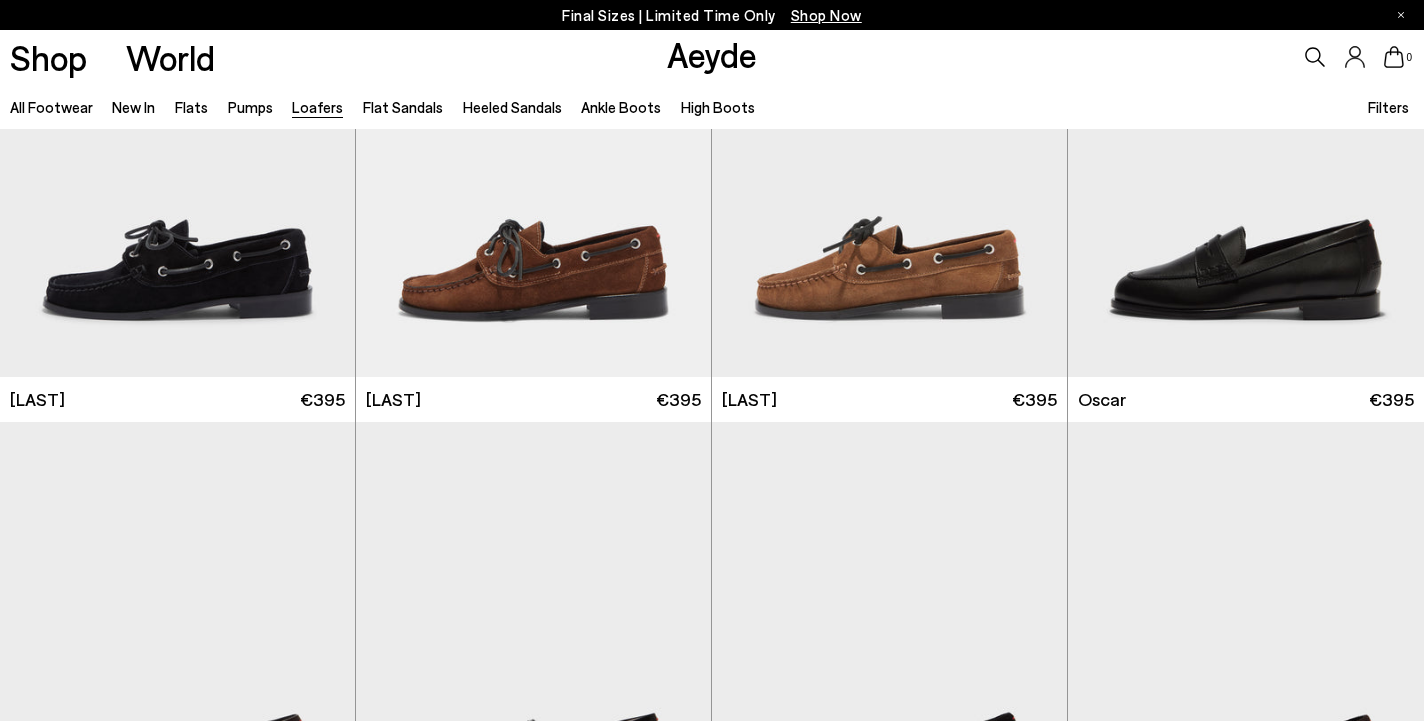 scroll, scrollTop: 1183, scrollLeft: 0, axis: vertical 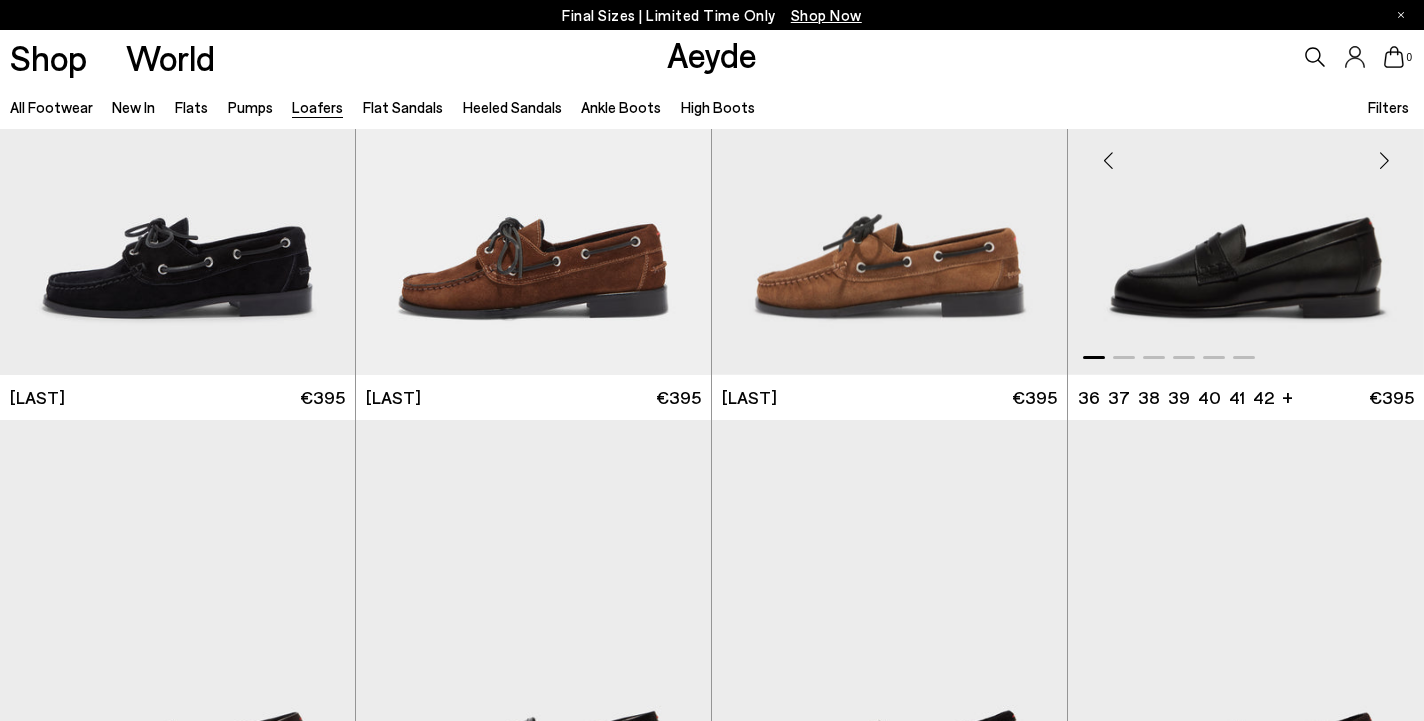 click at bounding box center (1384, 160) 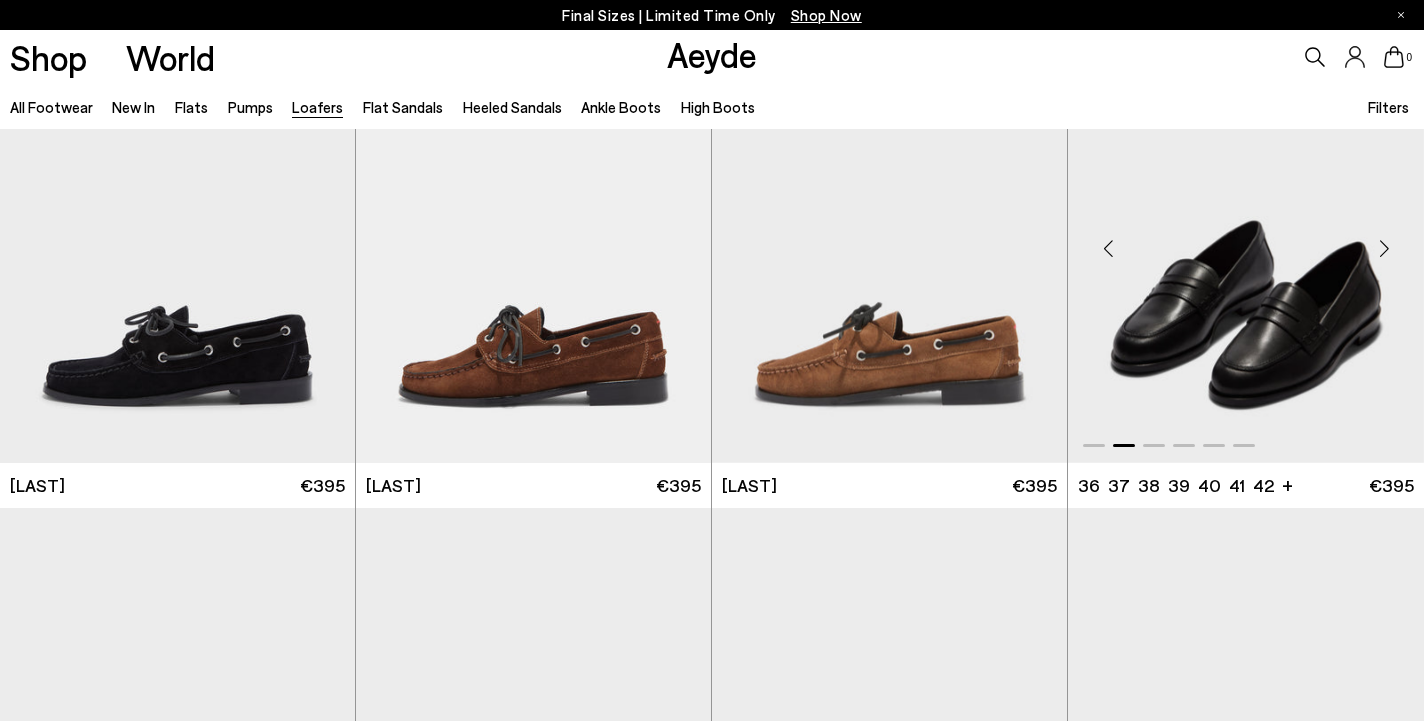 scroll, scrollTop: 1068, scrollLeft: 0, axis: vertical 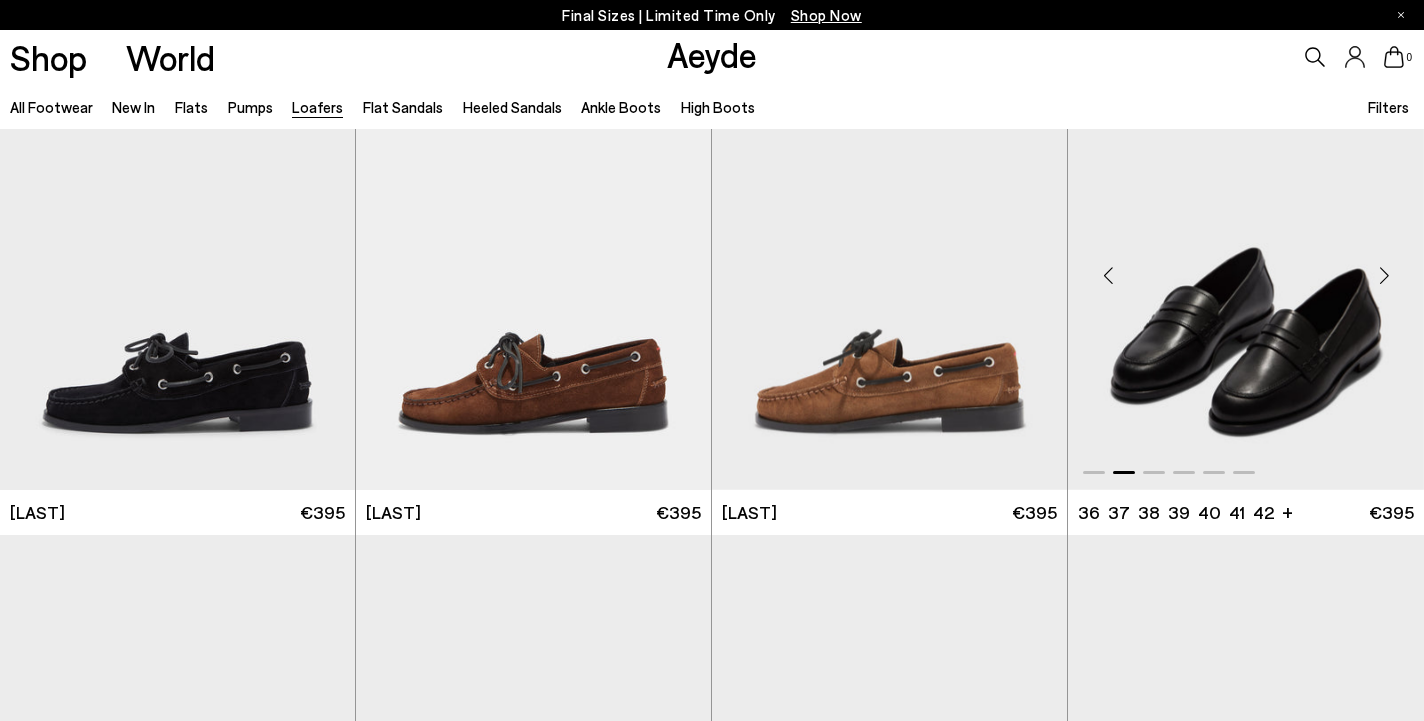 click at bounding box center (1384, 275) 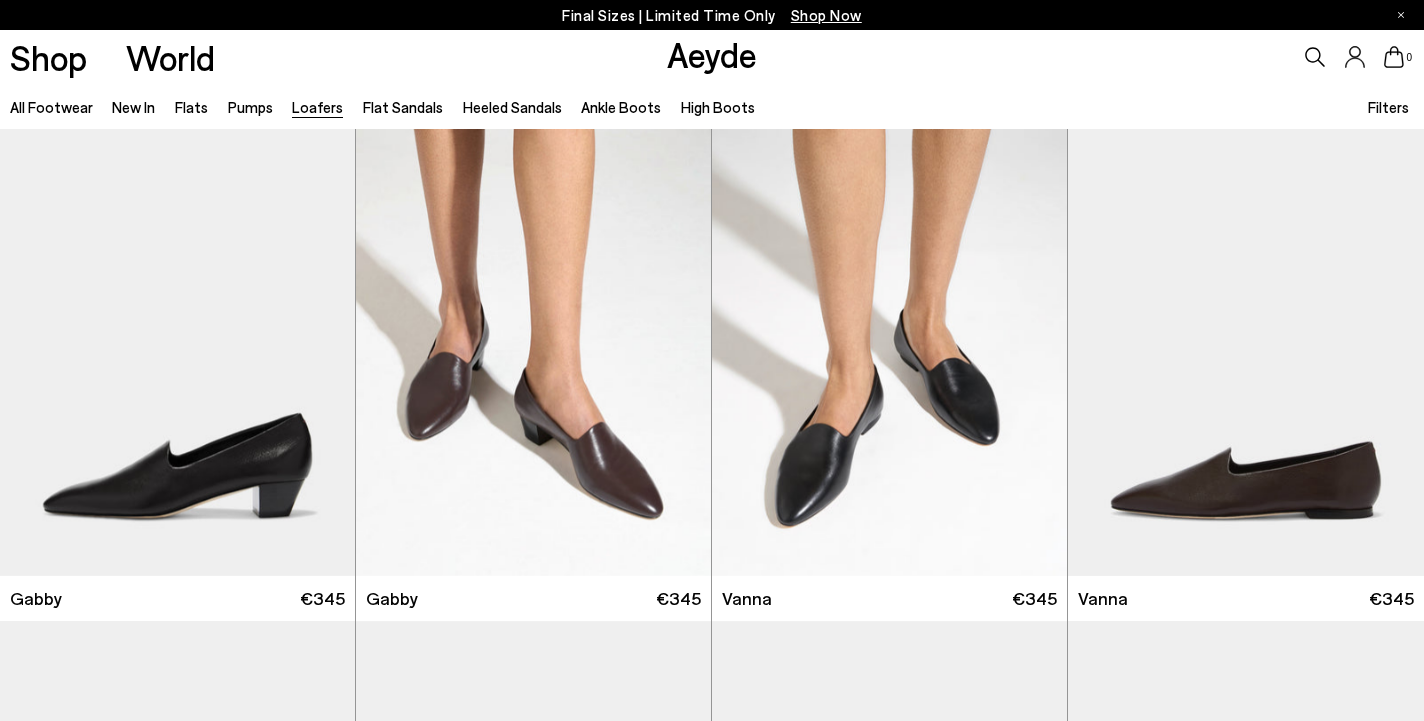 scroll, scrollTop: 0, scrollLeft: 0, axis: both 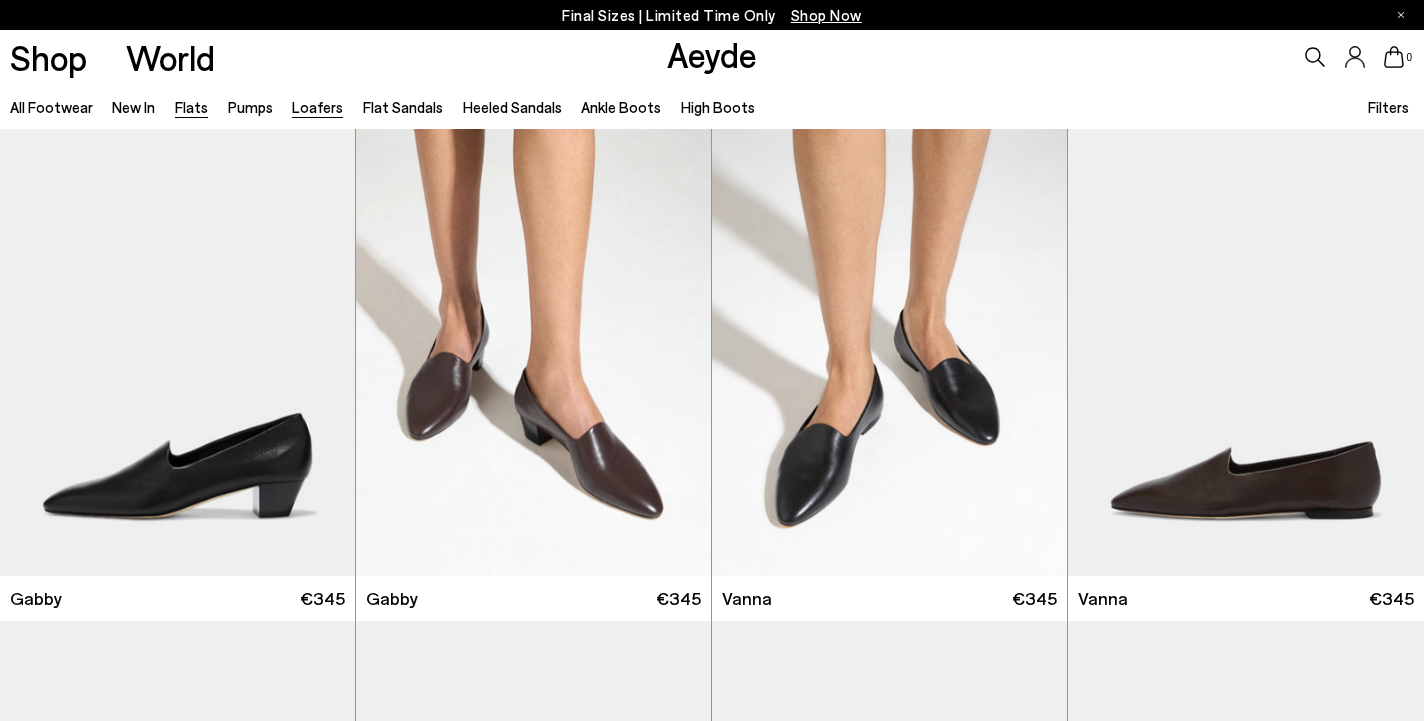 click on "Flats" at bounding box center (191, 107) 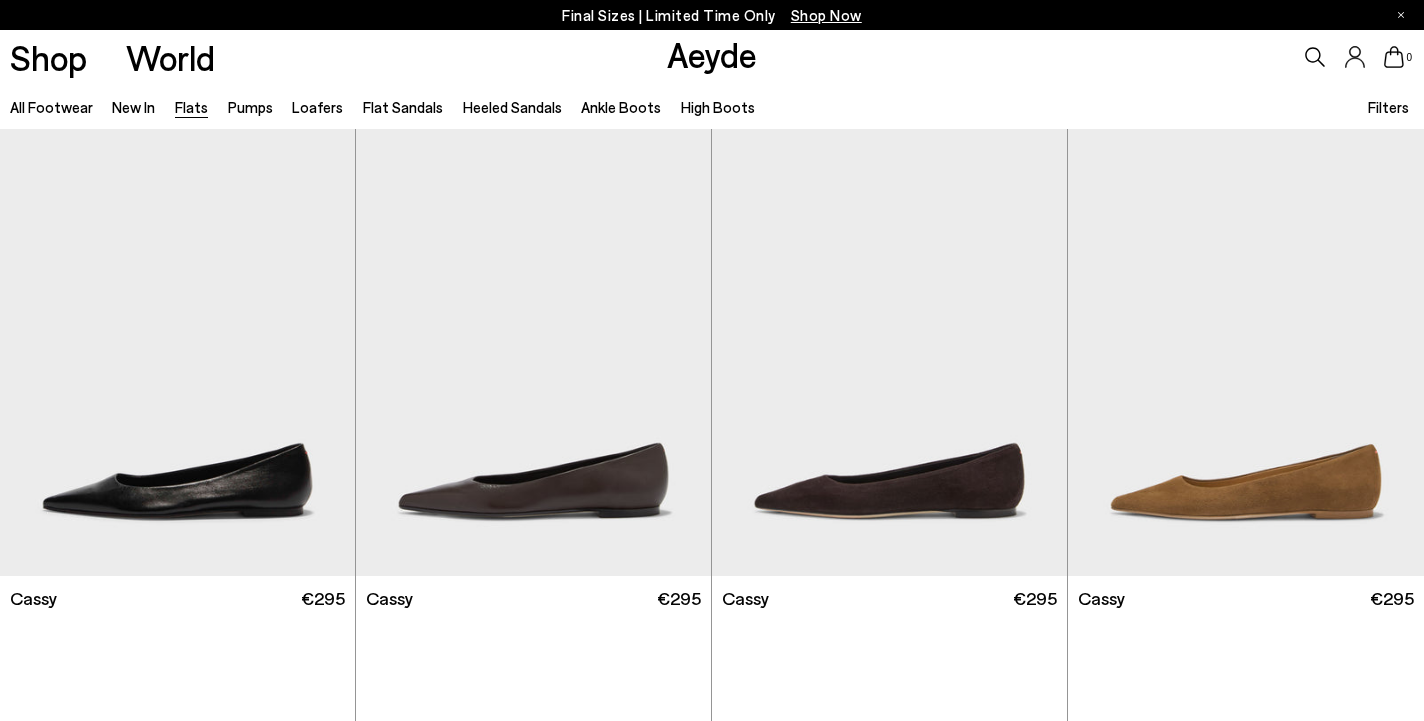 scroll, scrollTop: 0, scrollLeft: 0, axis: both 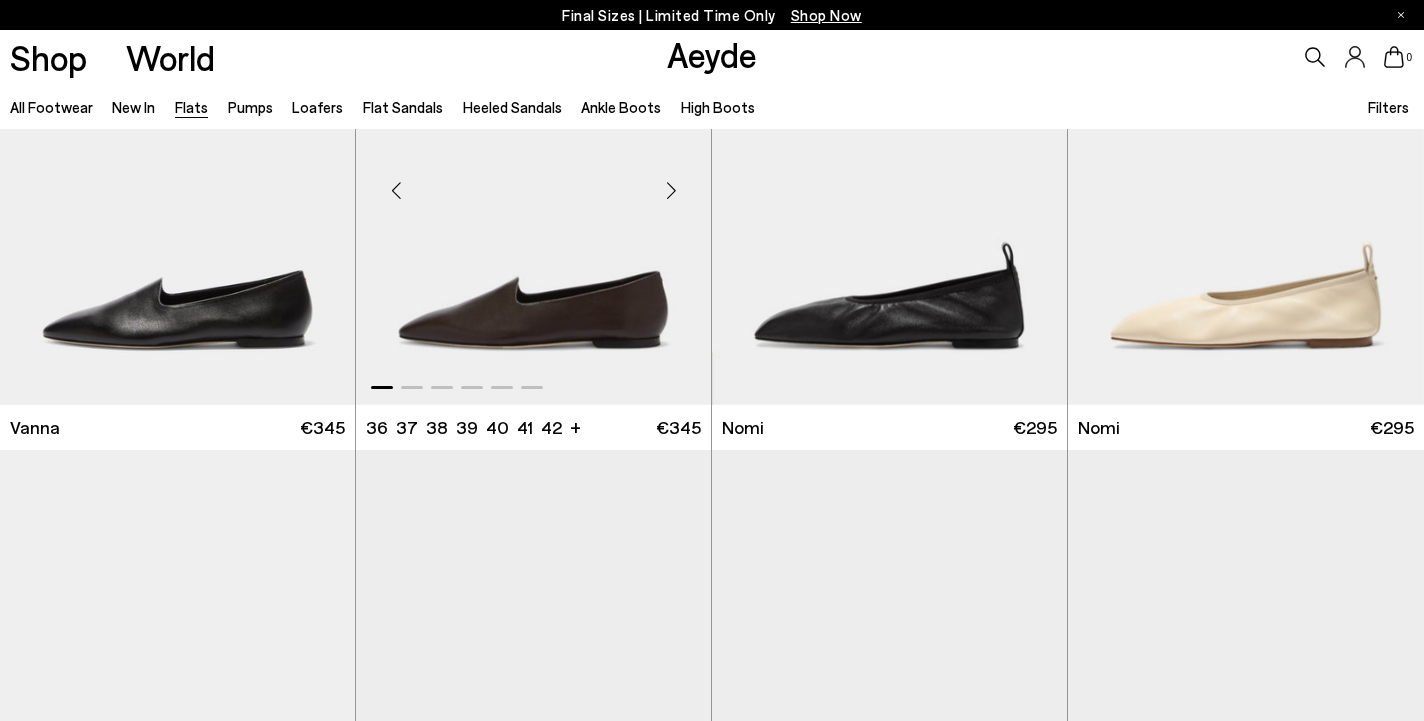 click at bounding box center (671, 190) 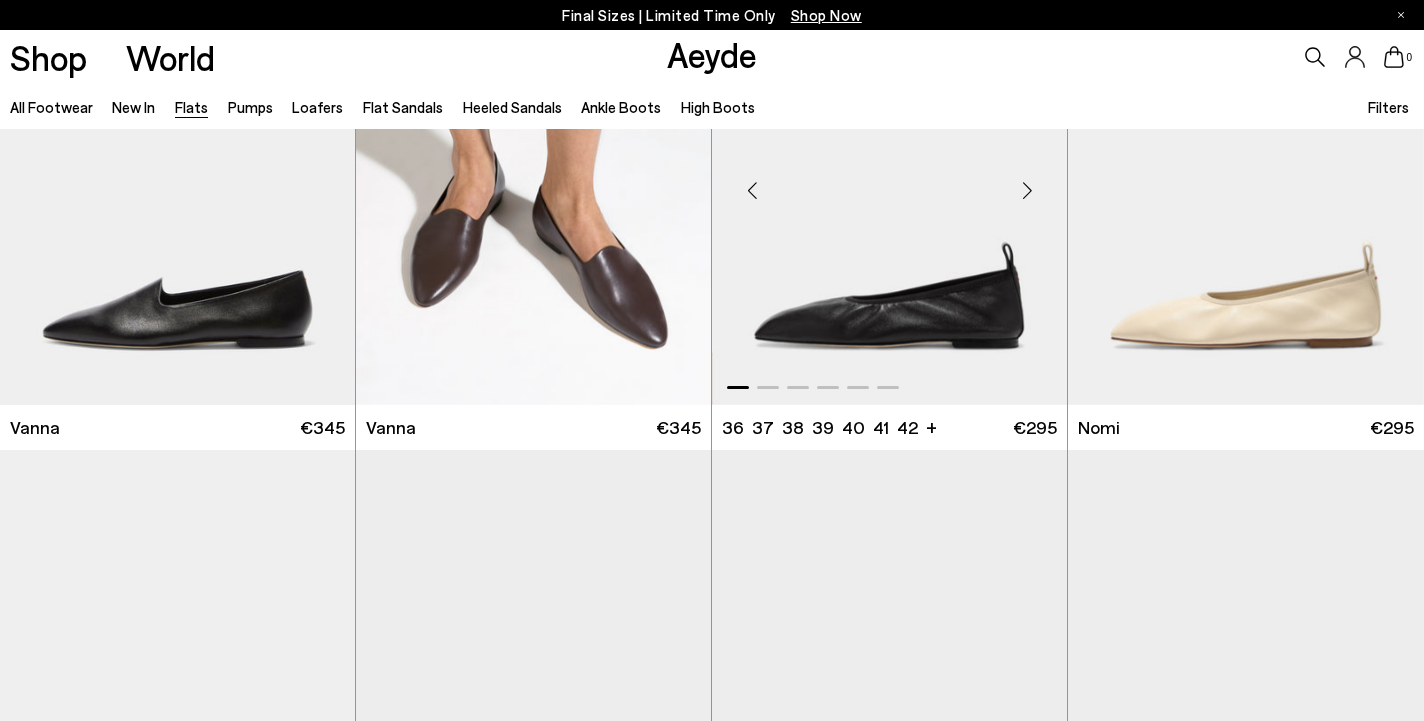 click at bounding box center [1027, 190] 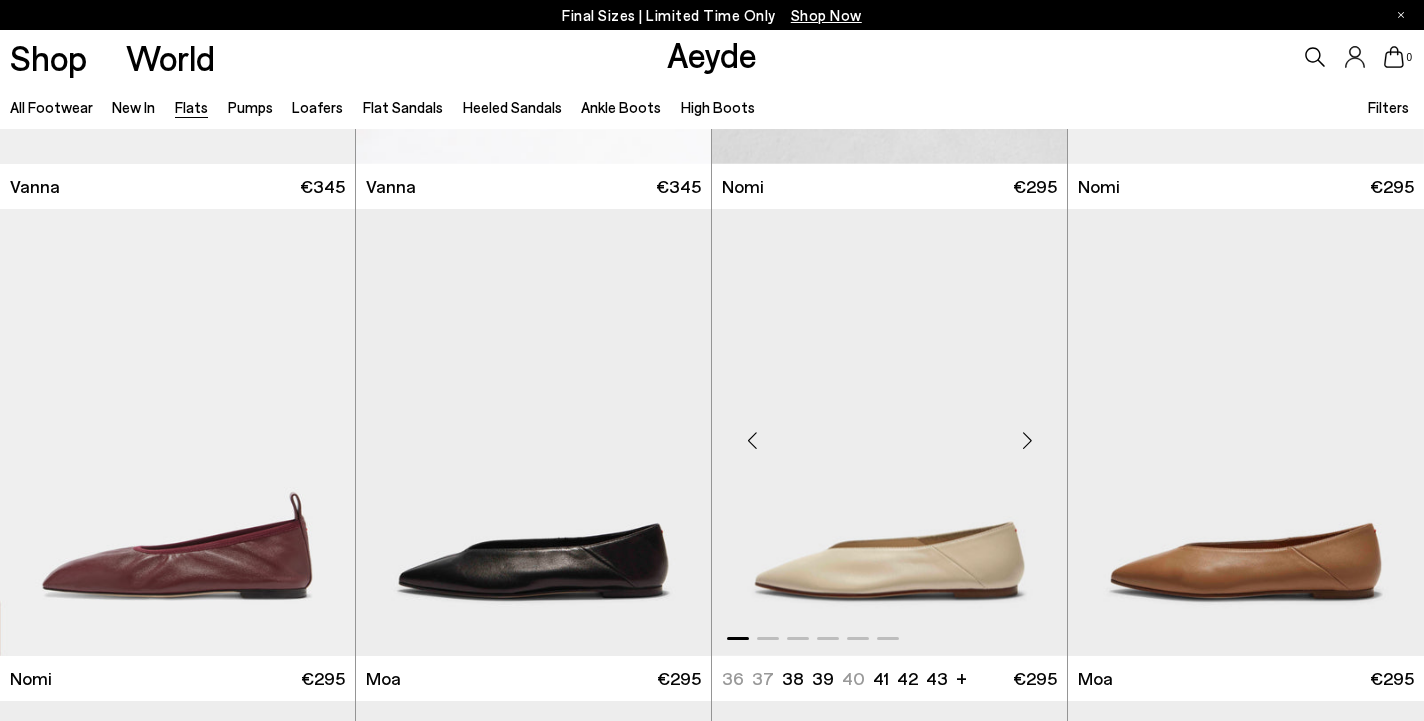 scroll, scrollTop: 1385, scrollLeft: 0, axis: vertical 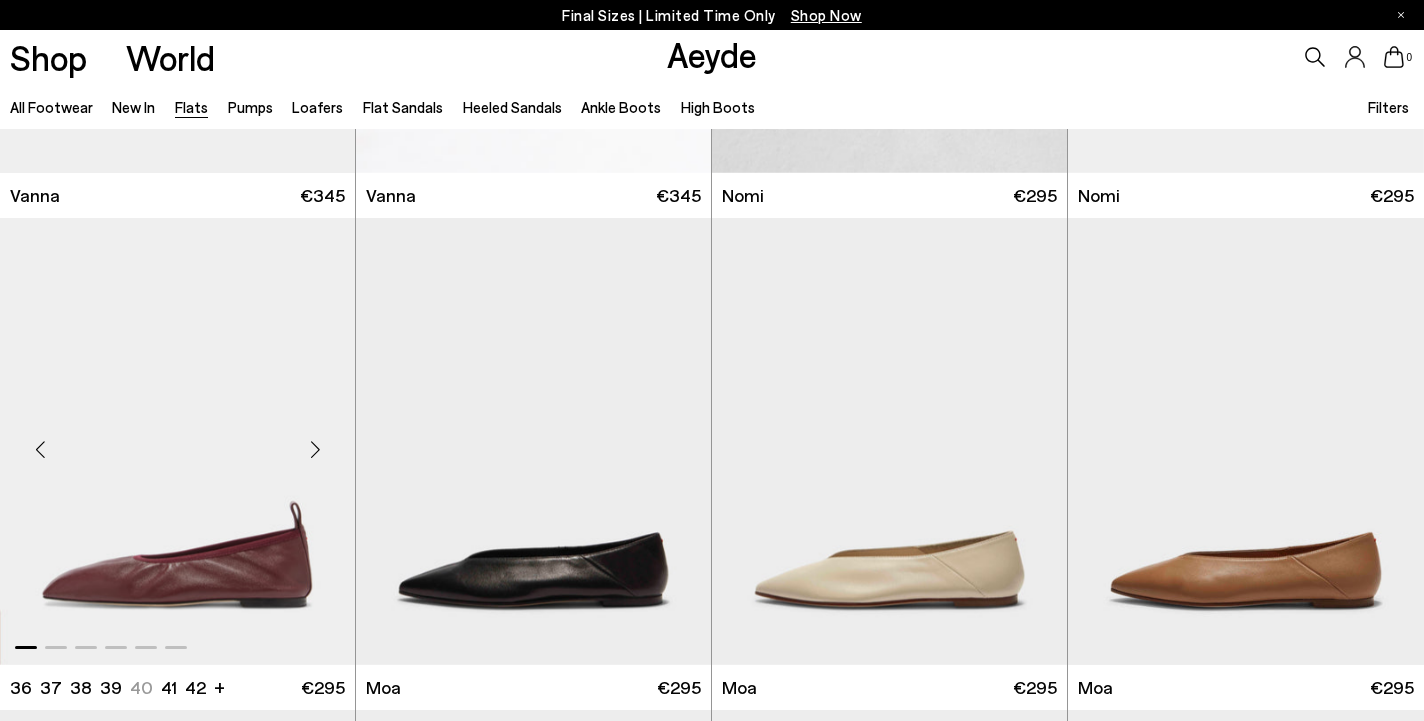 click at bounding box center (315, 450) 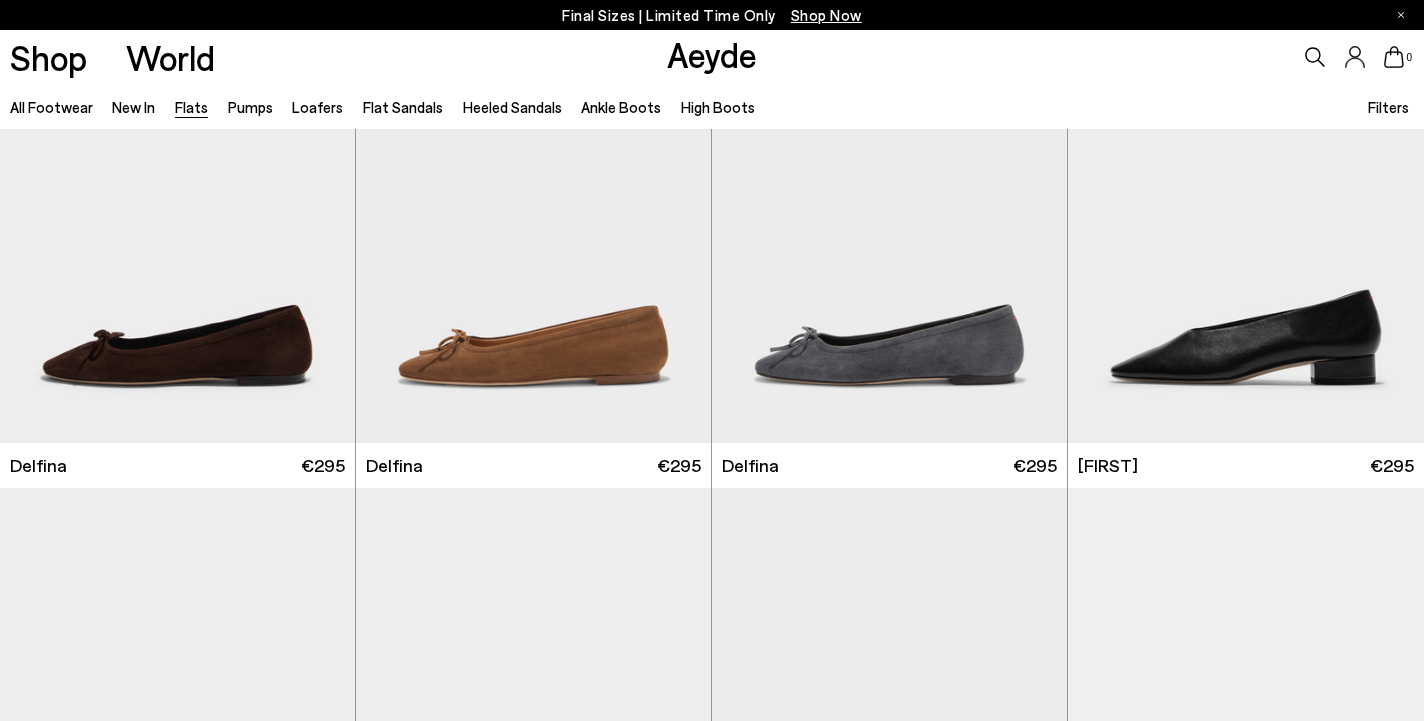 scroll, scrollTop: 3082, scrollLeft: 0, axis: vertical 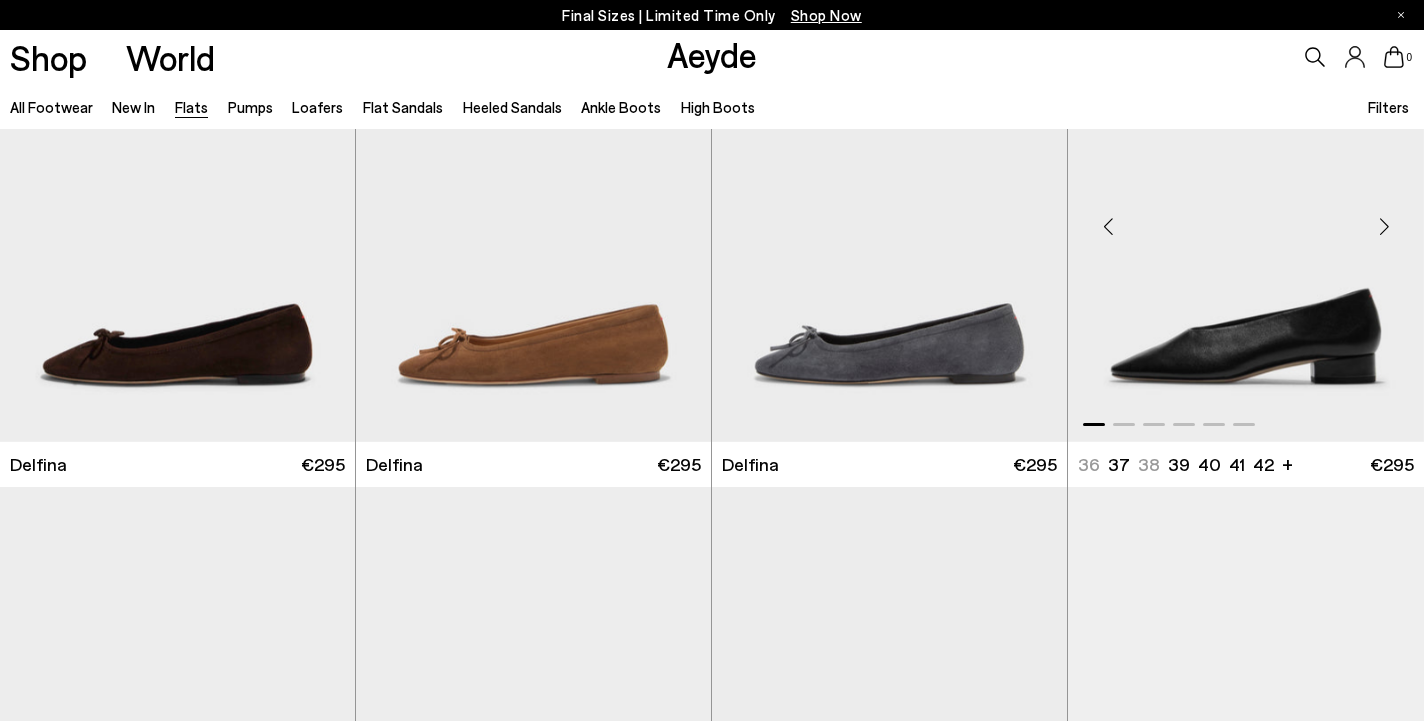click at bounding box center (1384, 227) 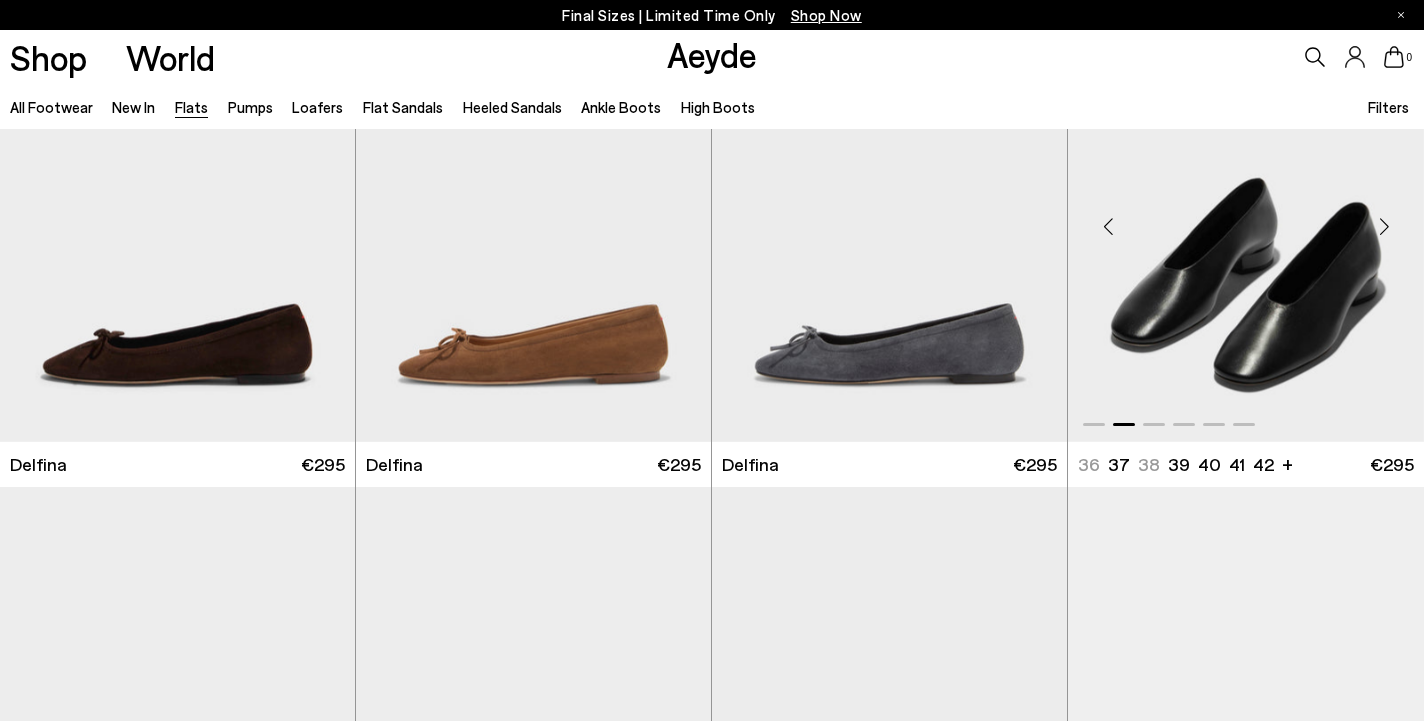 click at bounding box center [1384, 227] 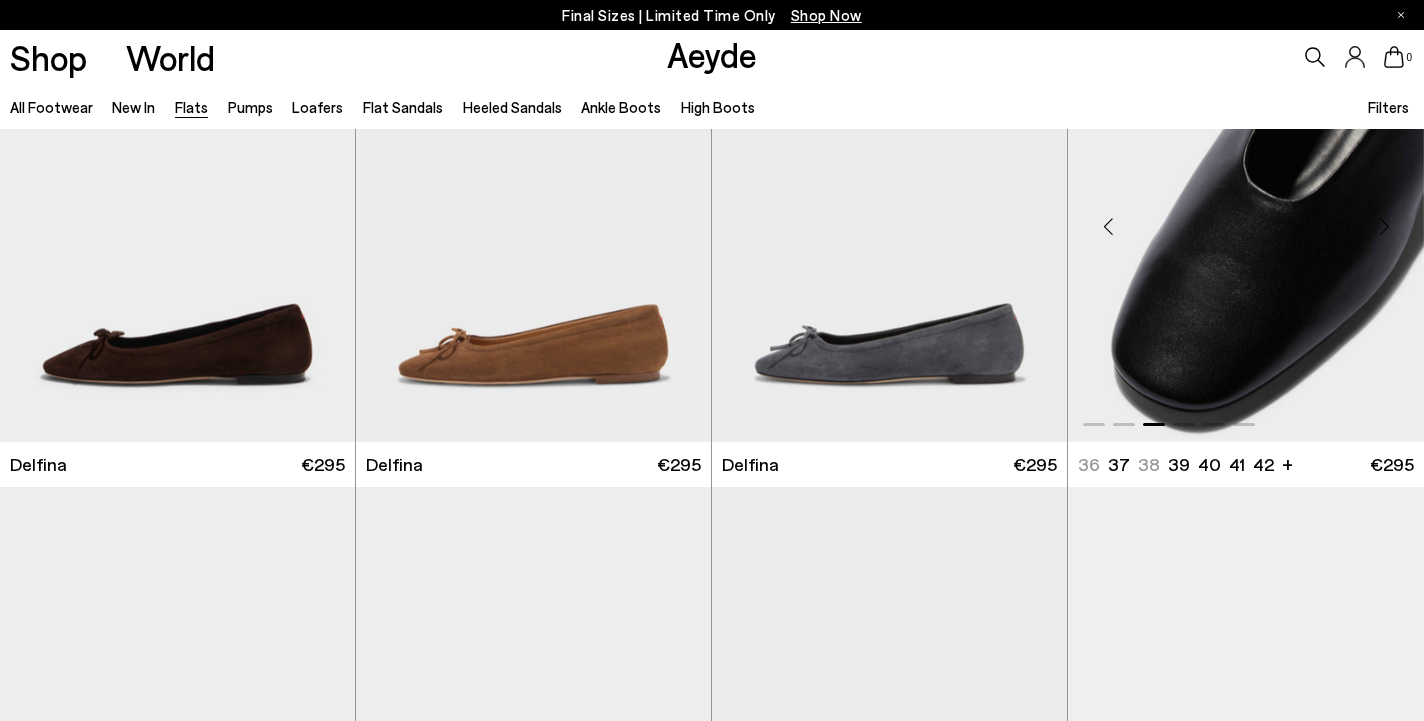 click at bounding box center (1384, 227) 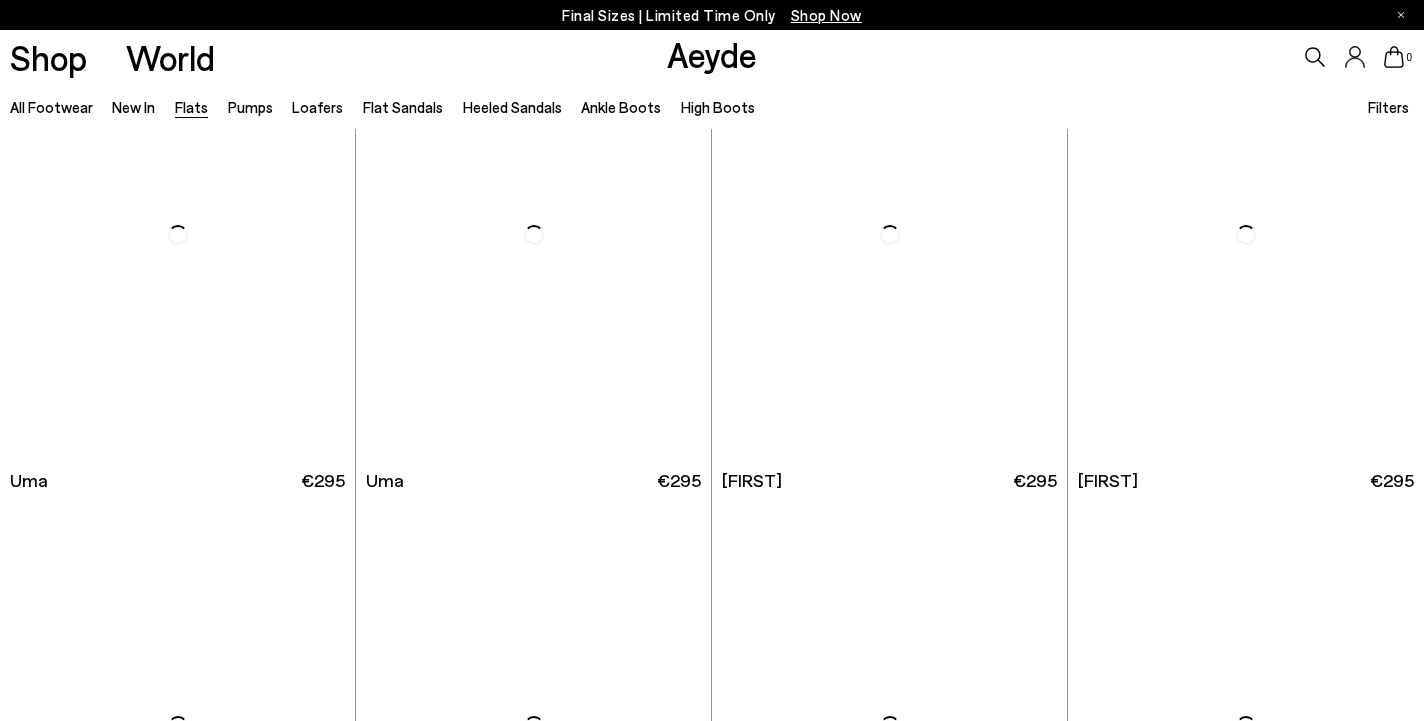 scroll, scrollTop: 7871, scrollLeft: 0, axis: vertical 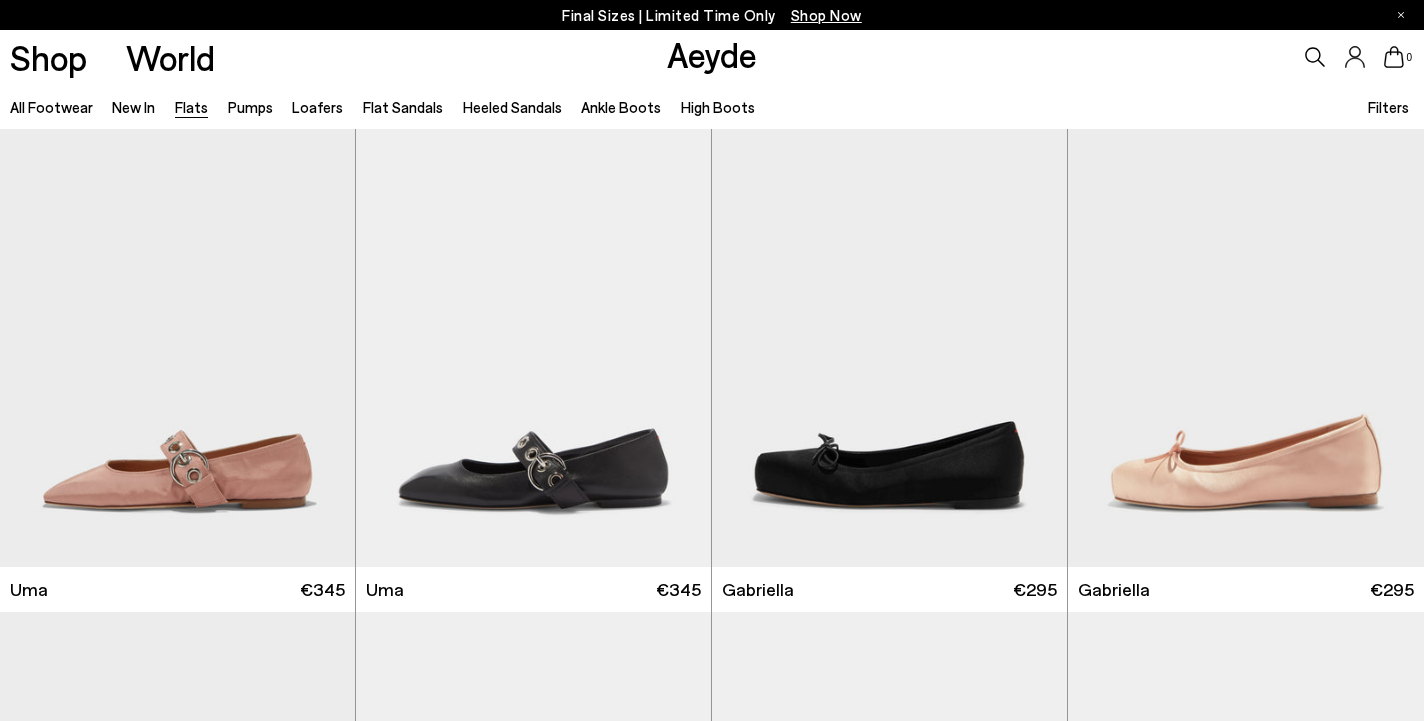 click on "Shop Now" at bounding box center (826, 15) 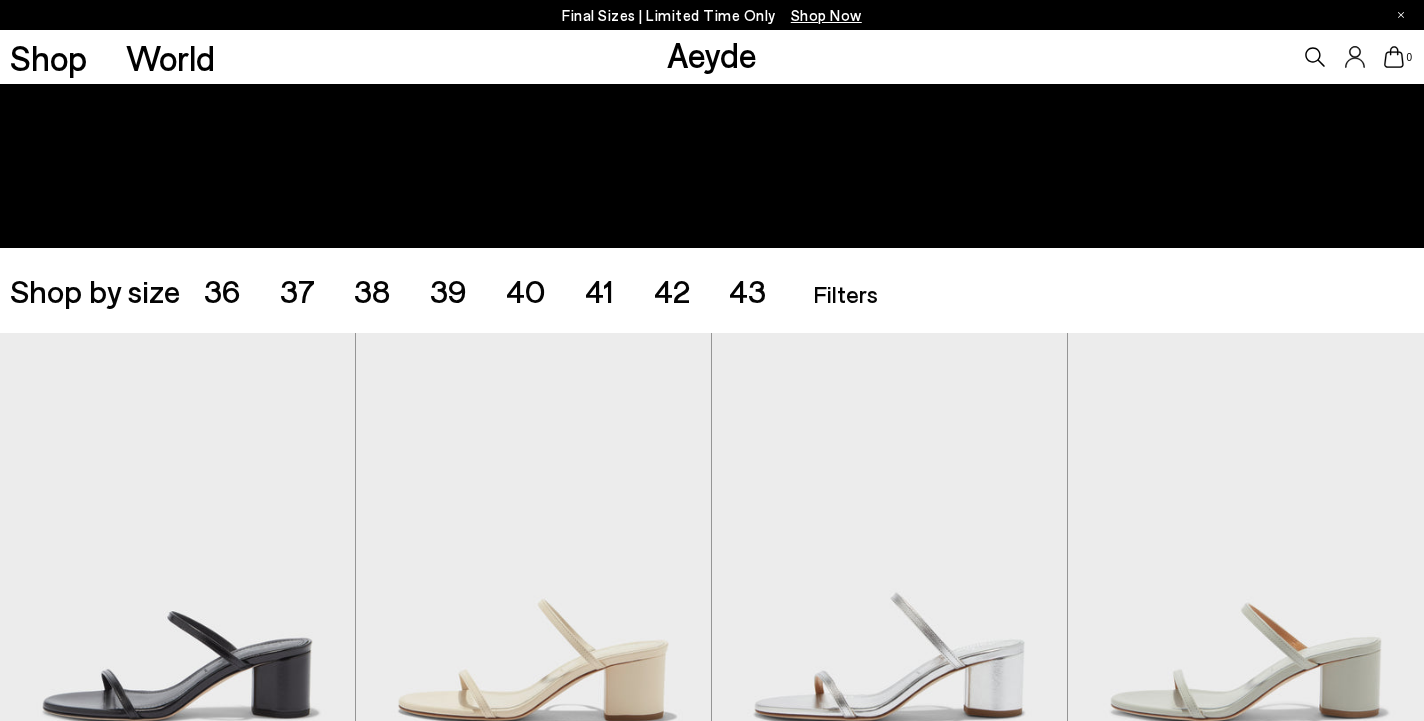 scroll, scrollTop: 252, scrollLeft: 0, axis: vertical 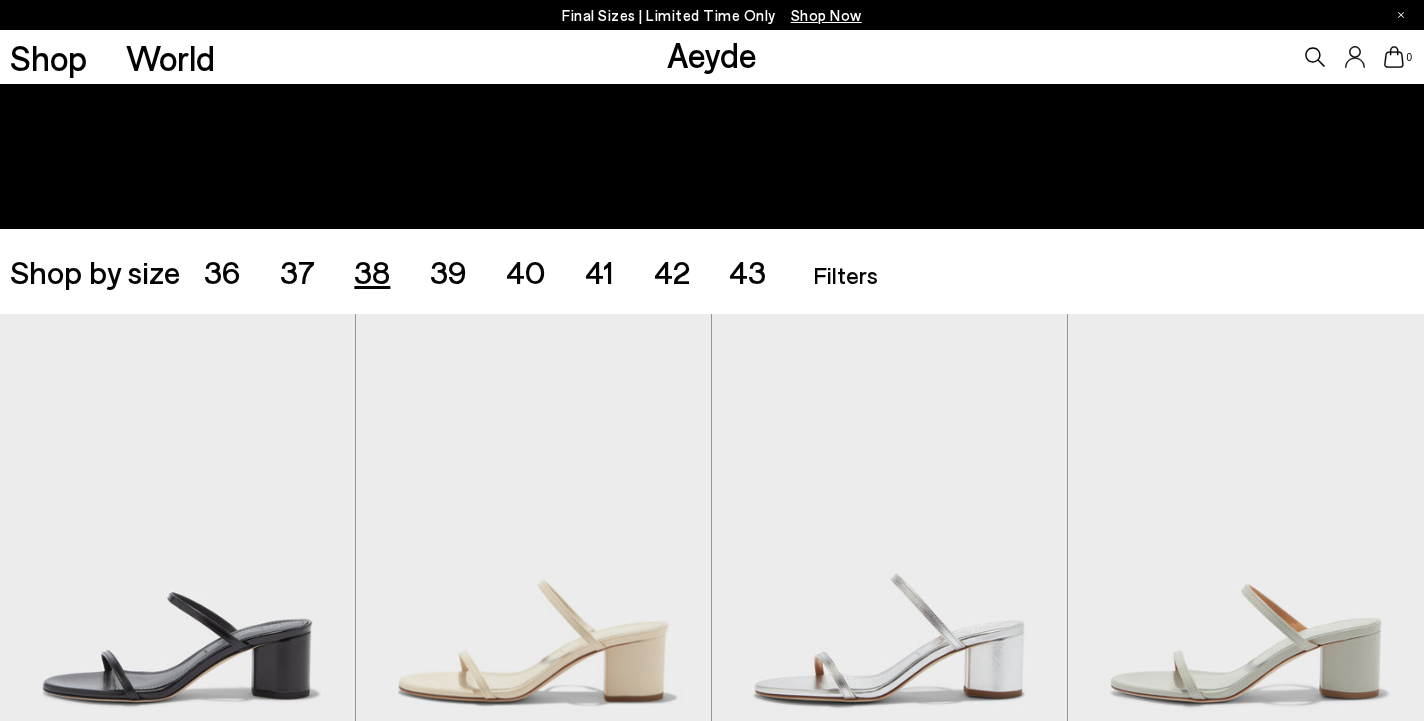 click on "38" at bounding box center [372, 271] 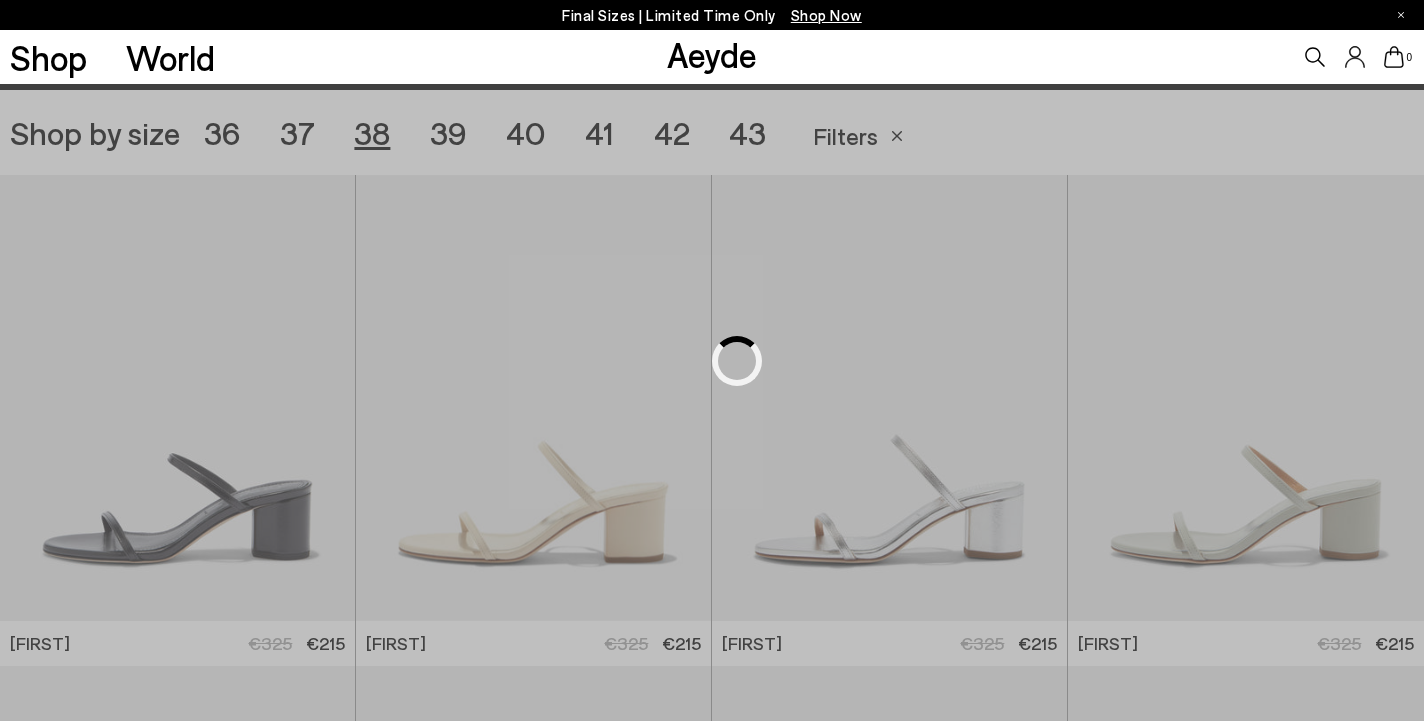 scroll, scrollTop: 396, scrollLeft: 0, axis: vertical 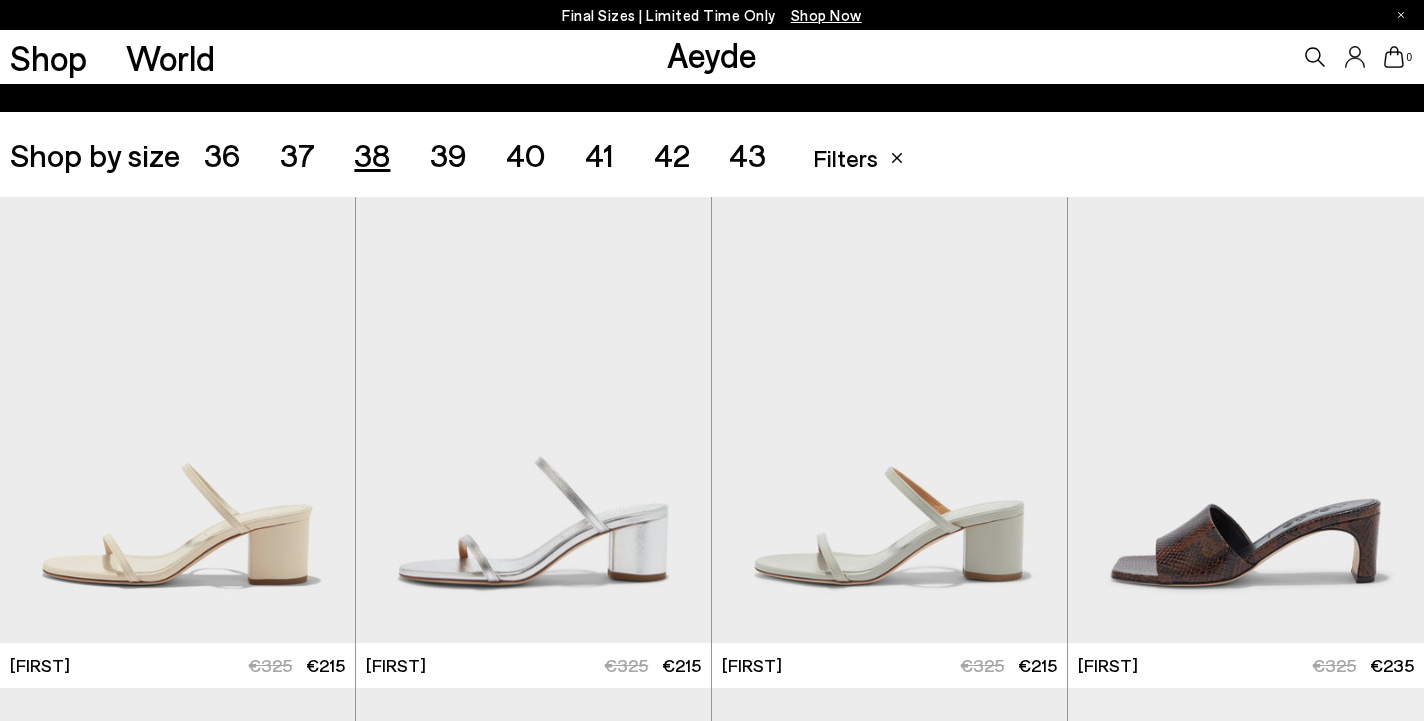click on "Filters" at bounding box center (845, 157) 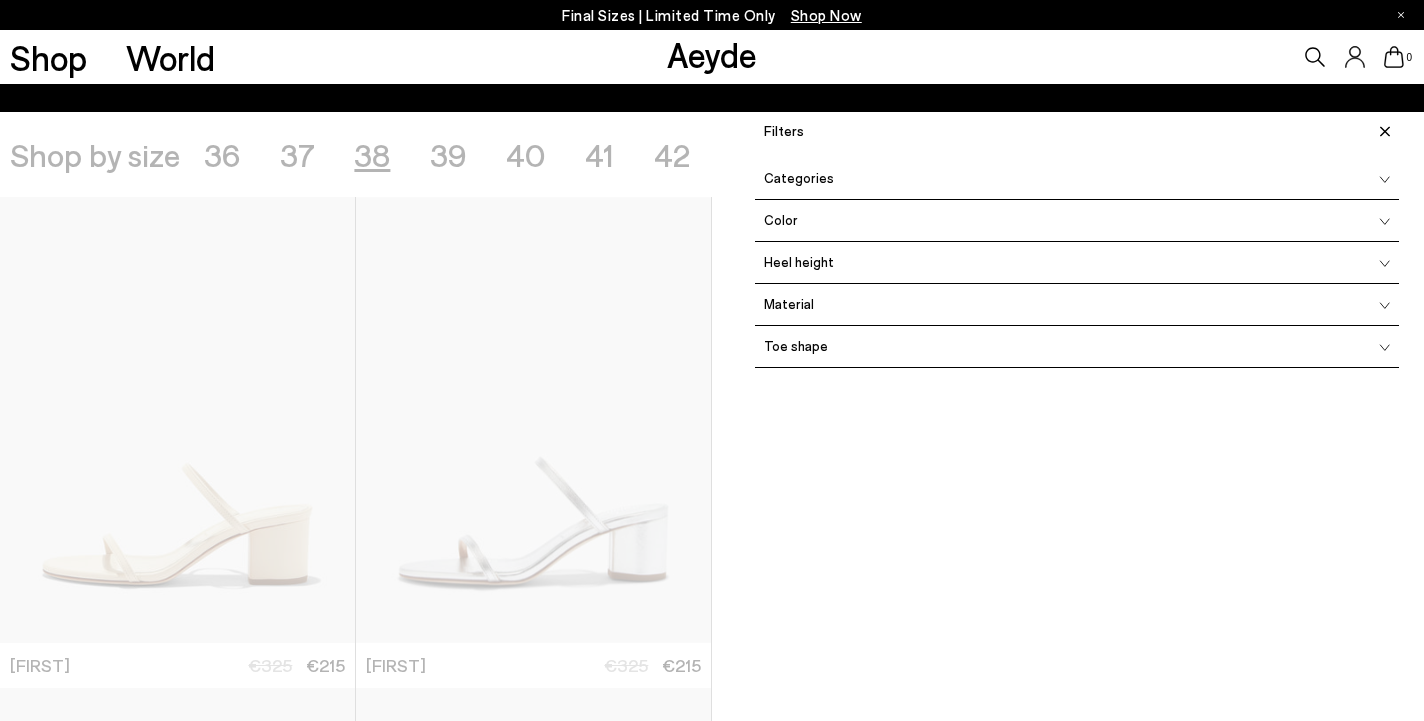 click on "Heel height" at bounding box center [794, 262] 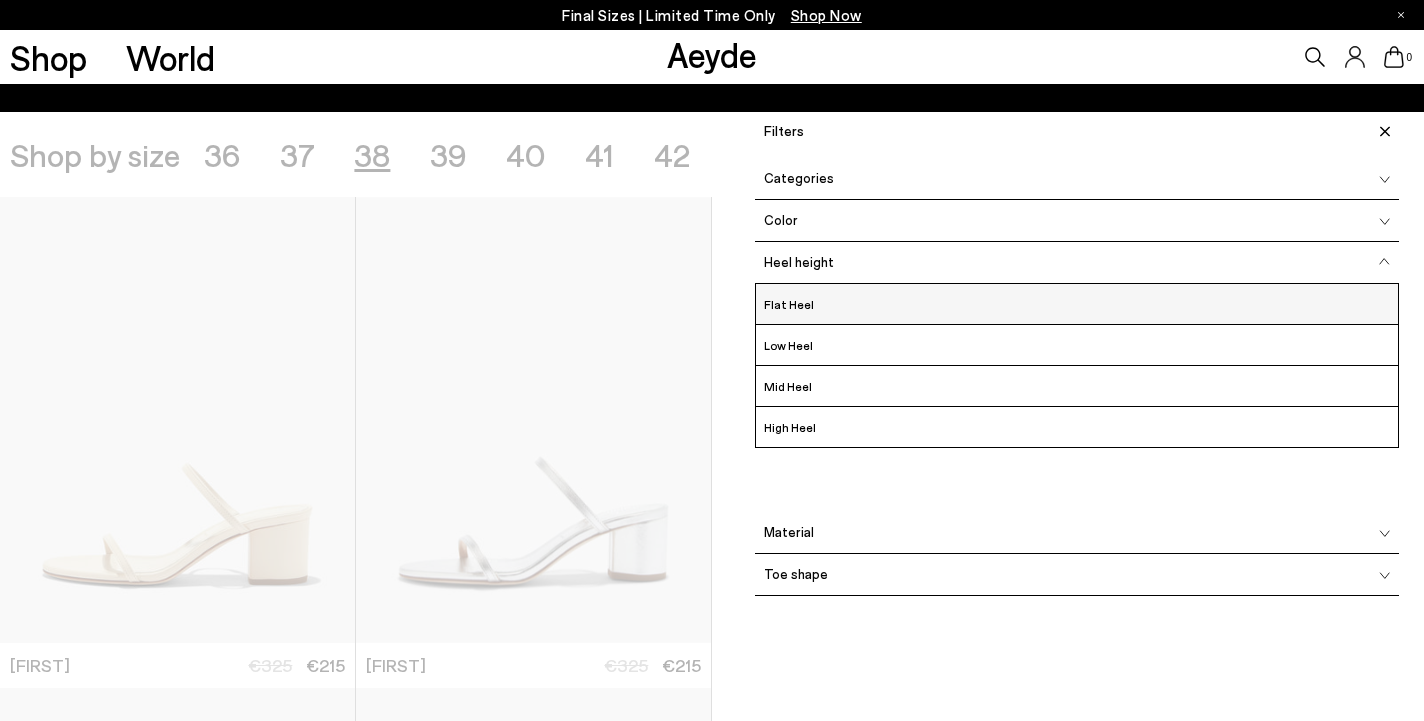 click on "Flat Heel" at bounding box center (1077, 304) 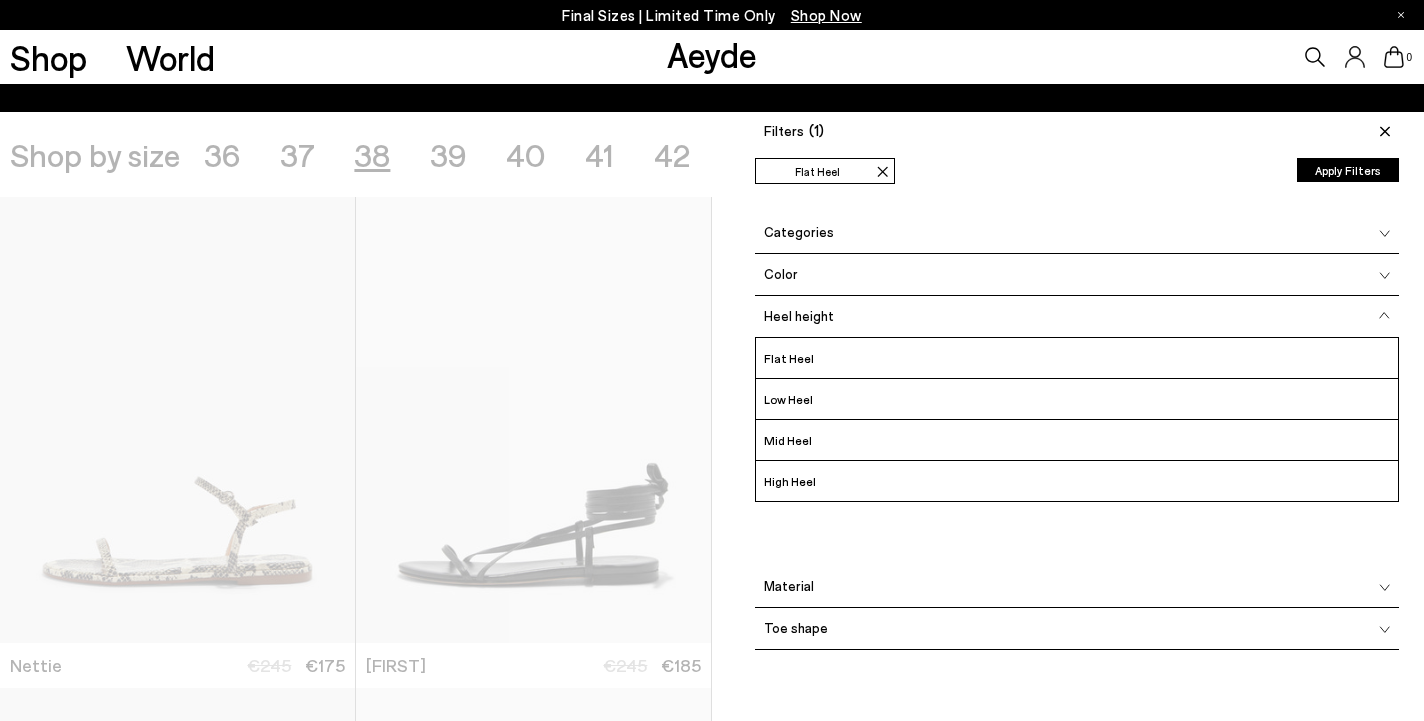 click on "Filters
(1)
✕
Flat Heel
Apply filters
✕
Flat Heel
Apply Filters
Availability
In stock
Out of stock
Size
Categories" at bounding box center [1068, 472] 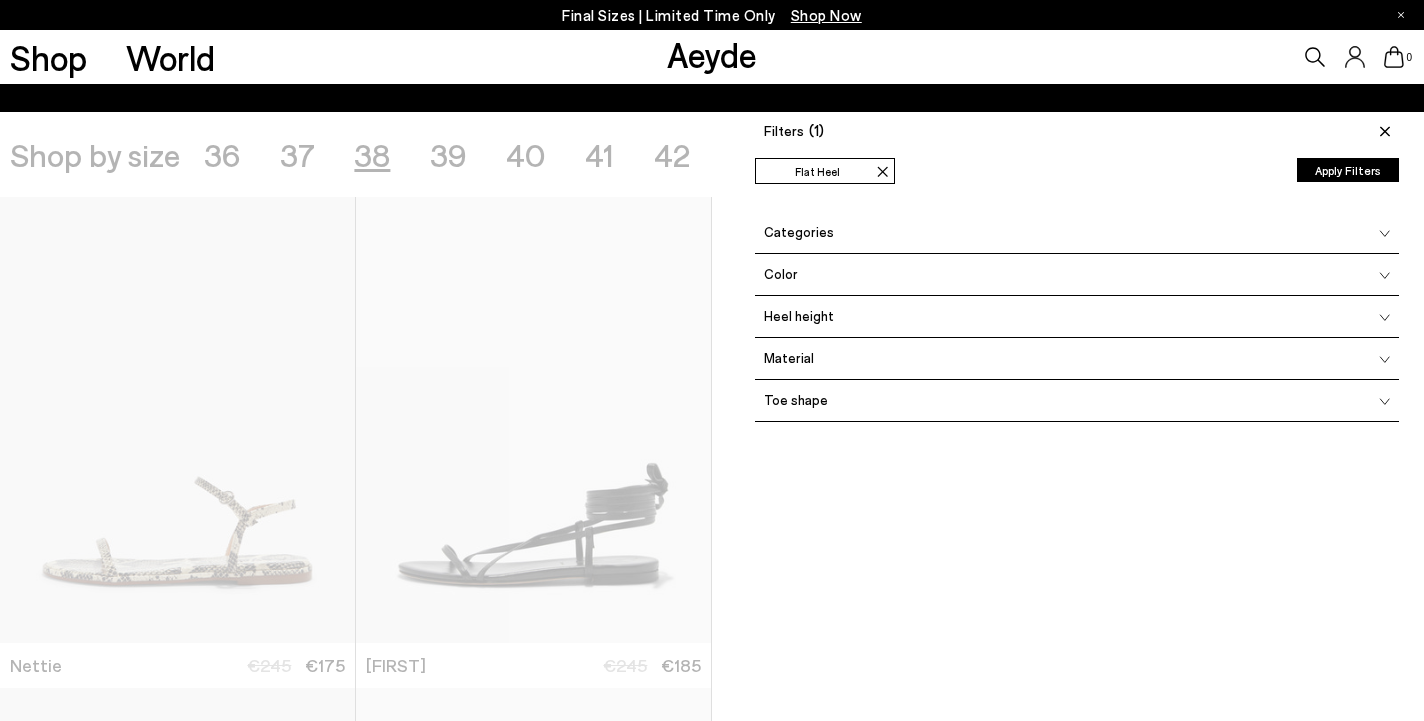 click at bounding box center [356, 472] 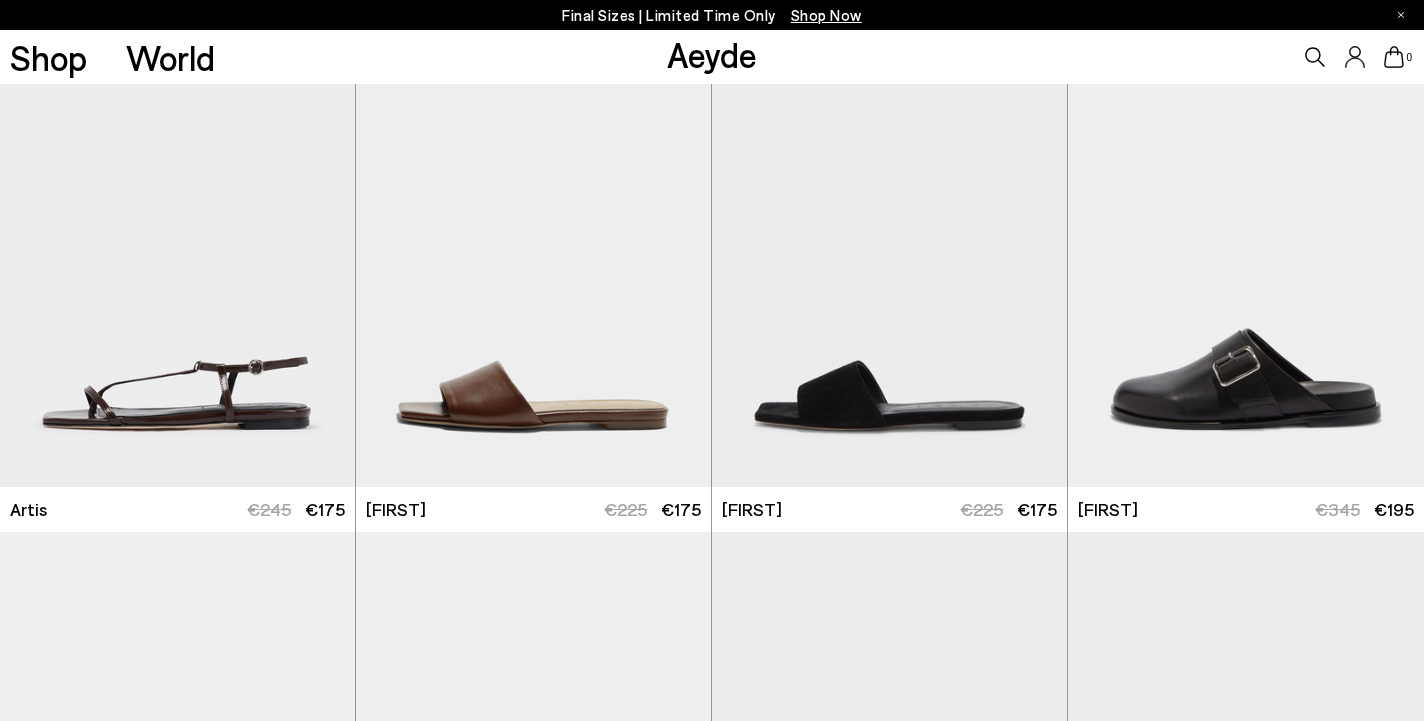 scroll, scrollTop: 1156, scrollLeft: 0, axis: vertical 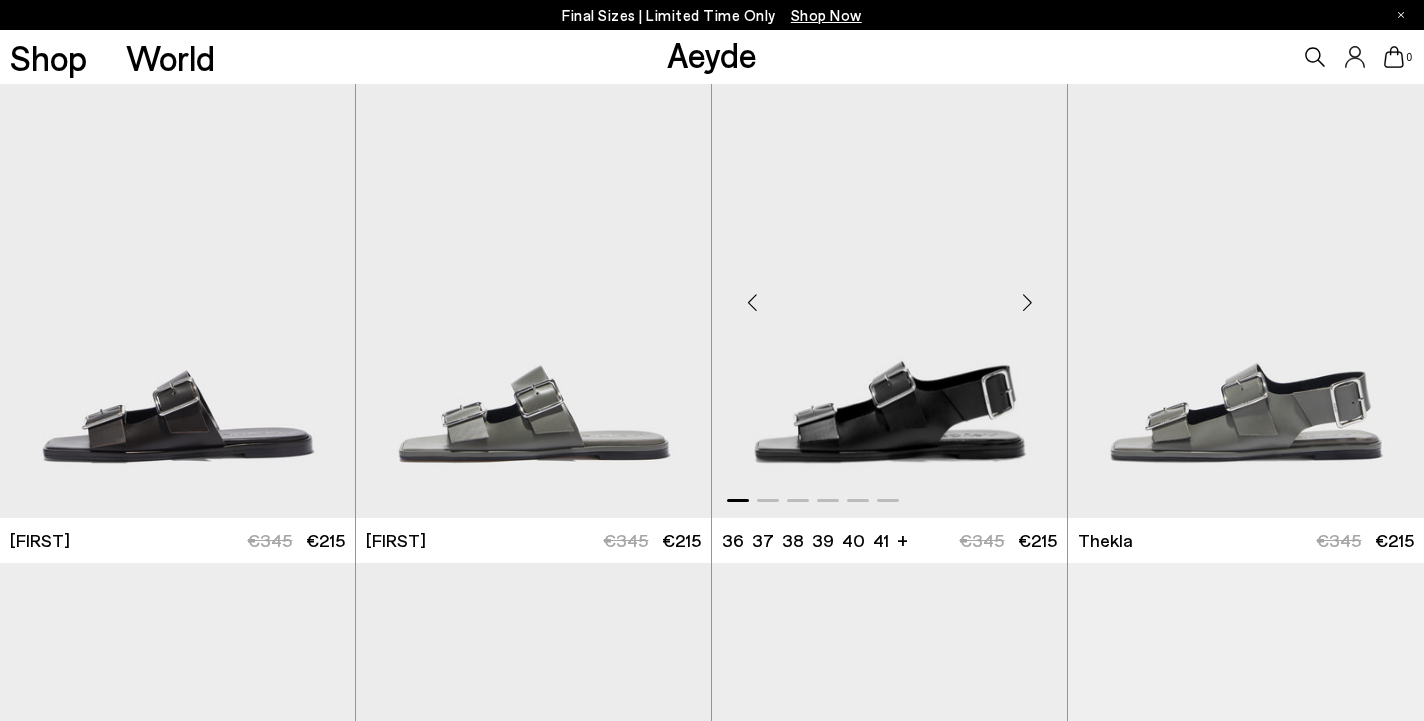 click at bounding box center (889, 294) 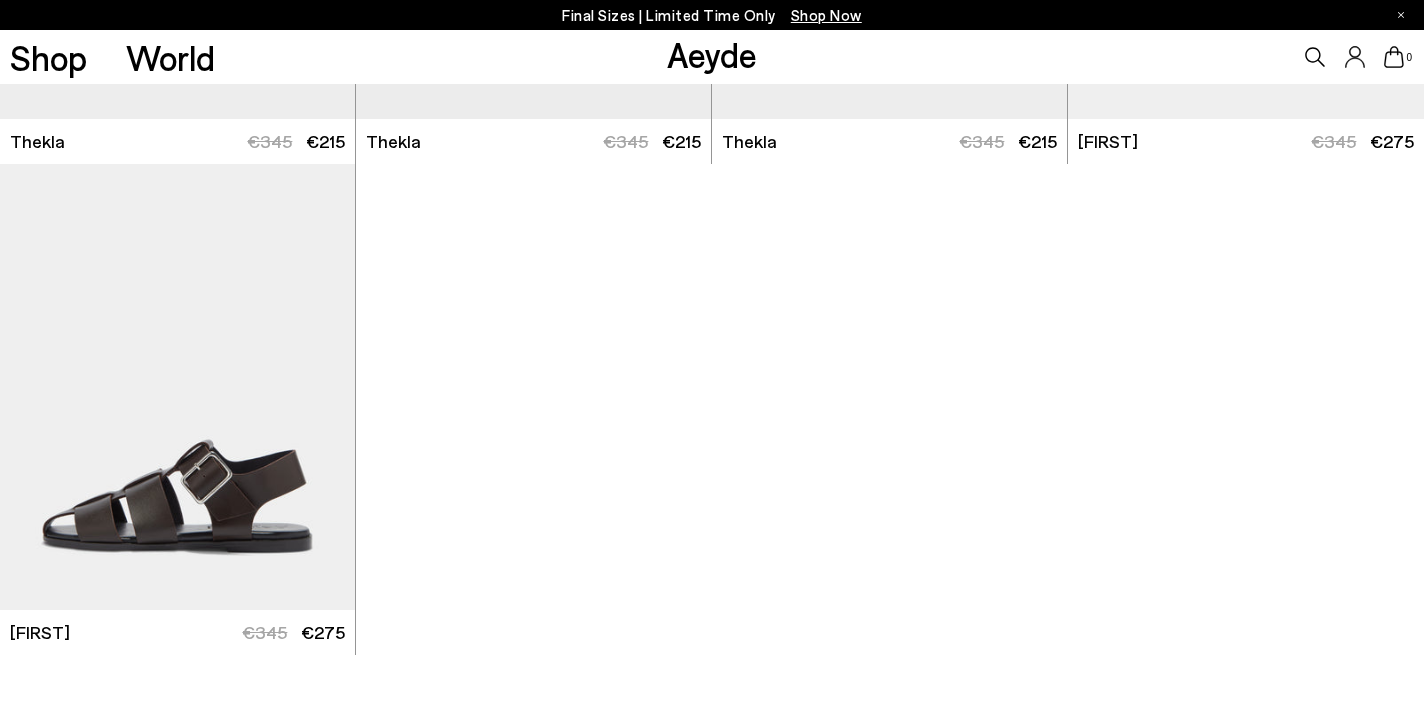 scroll, scrollTop: 3362, scrollLeft: 0, axis: vertical 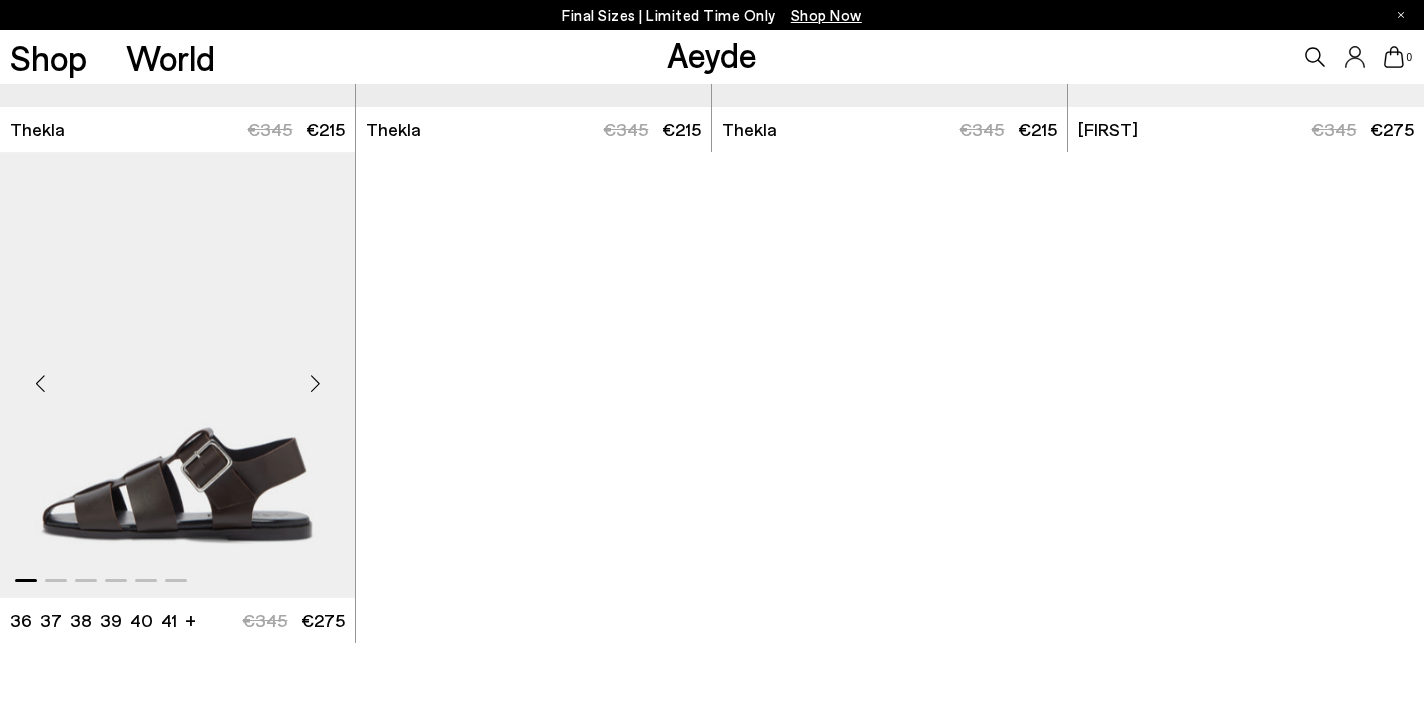 click at bounding box center [177, 375] 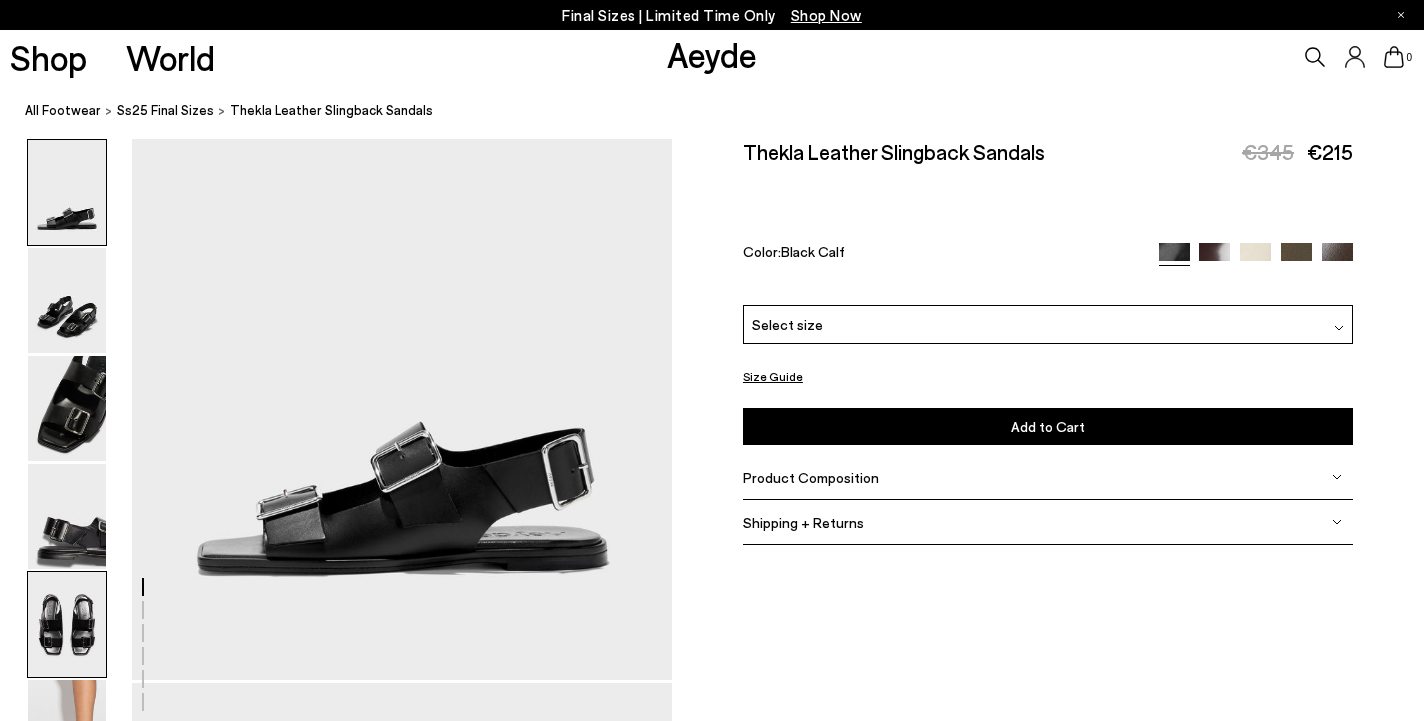scroll, scrollTop: 182, scrollLeft: 0, axis: vertical 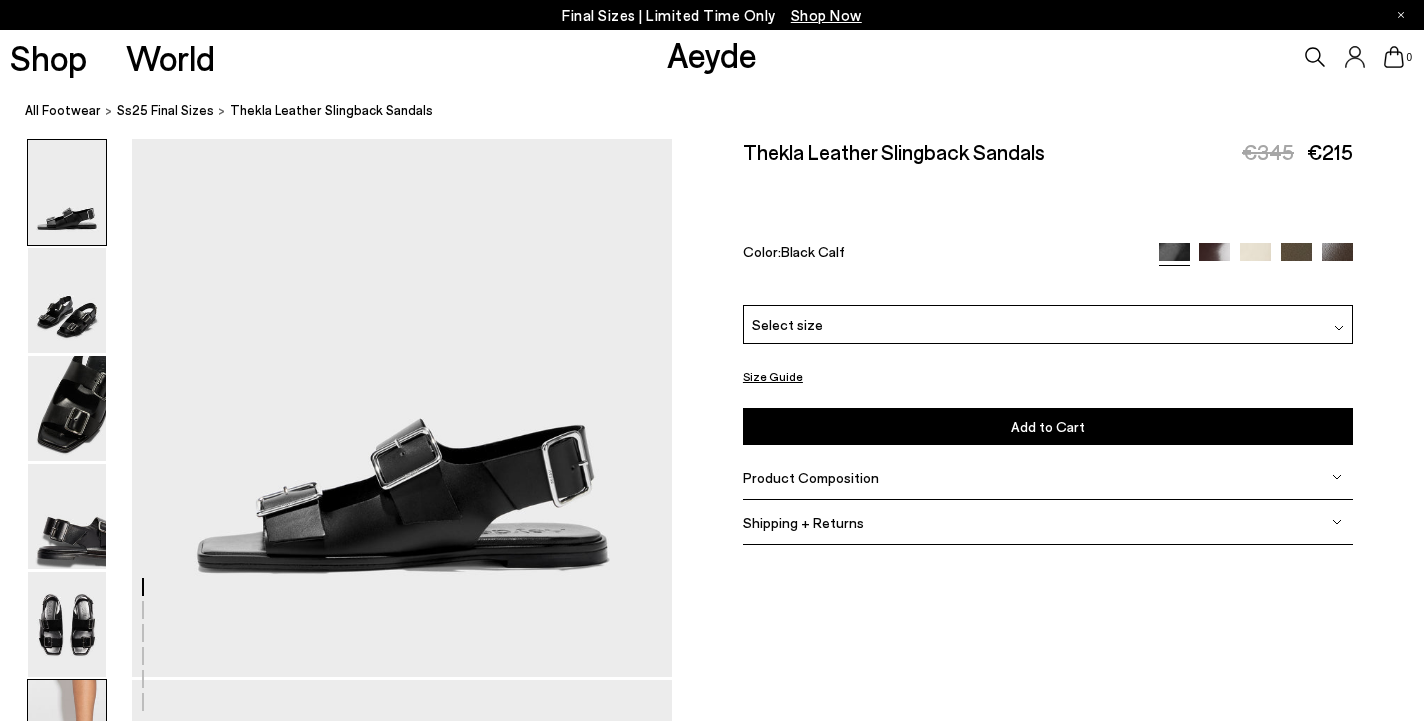 click at bounding box center (67, 732) 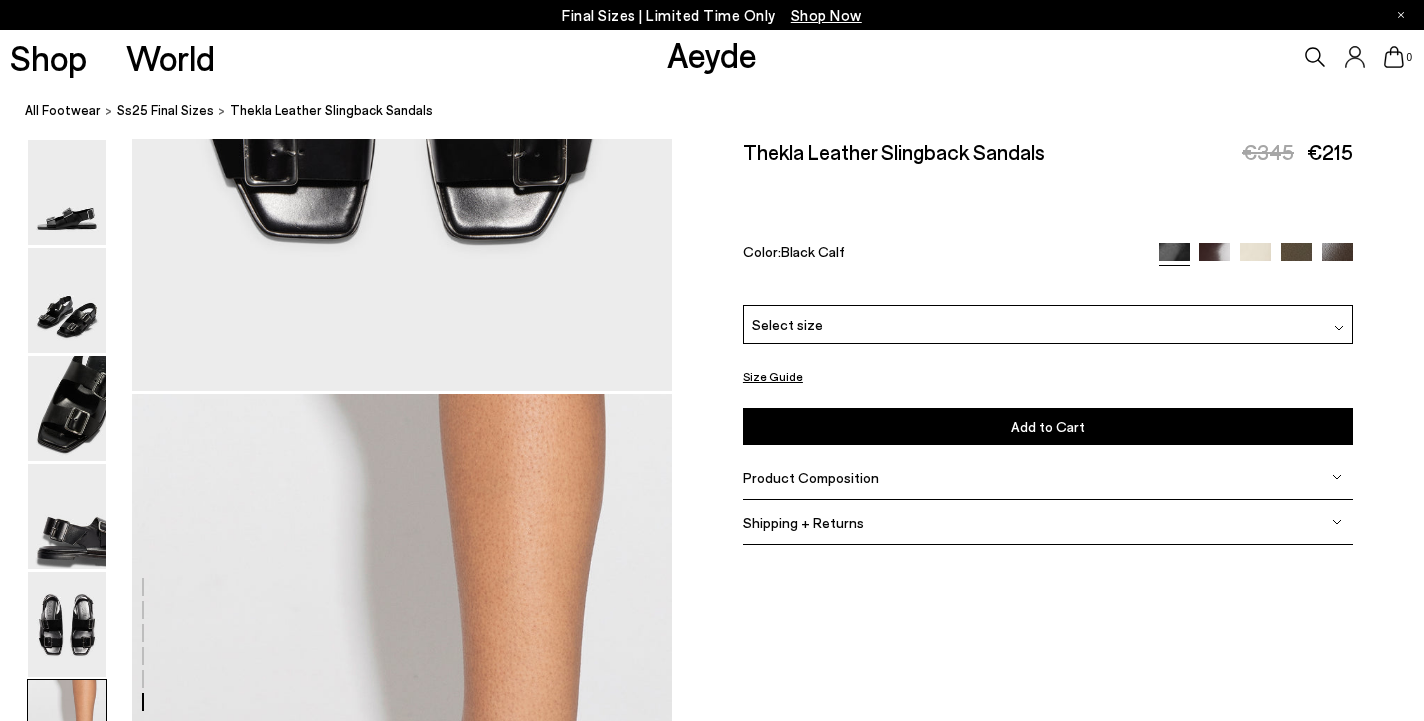 scroll, scrollTop: 3751, scrollLeft: 0, axis: vertical 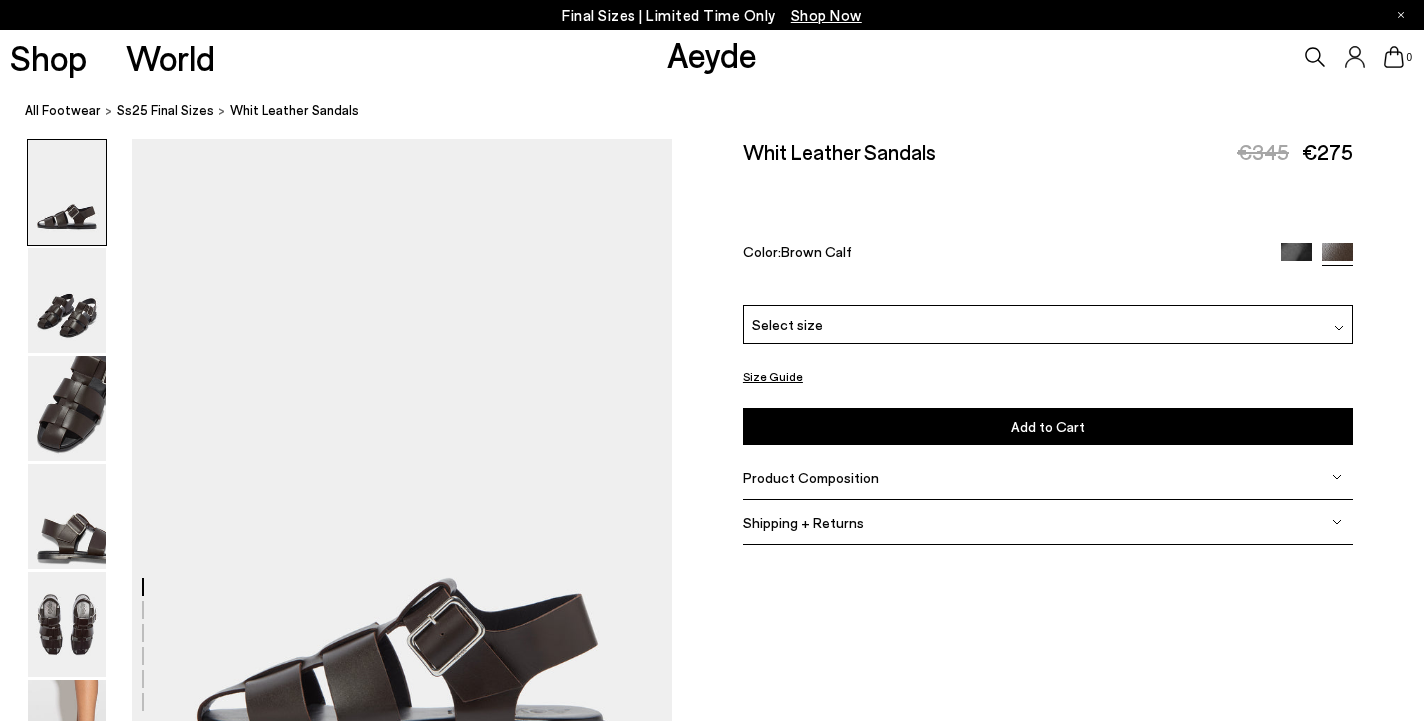 click at bounding box center [1339, 324] 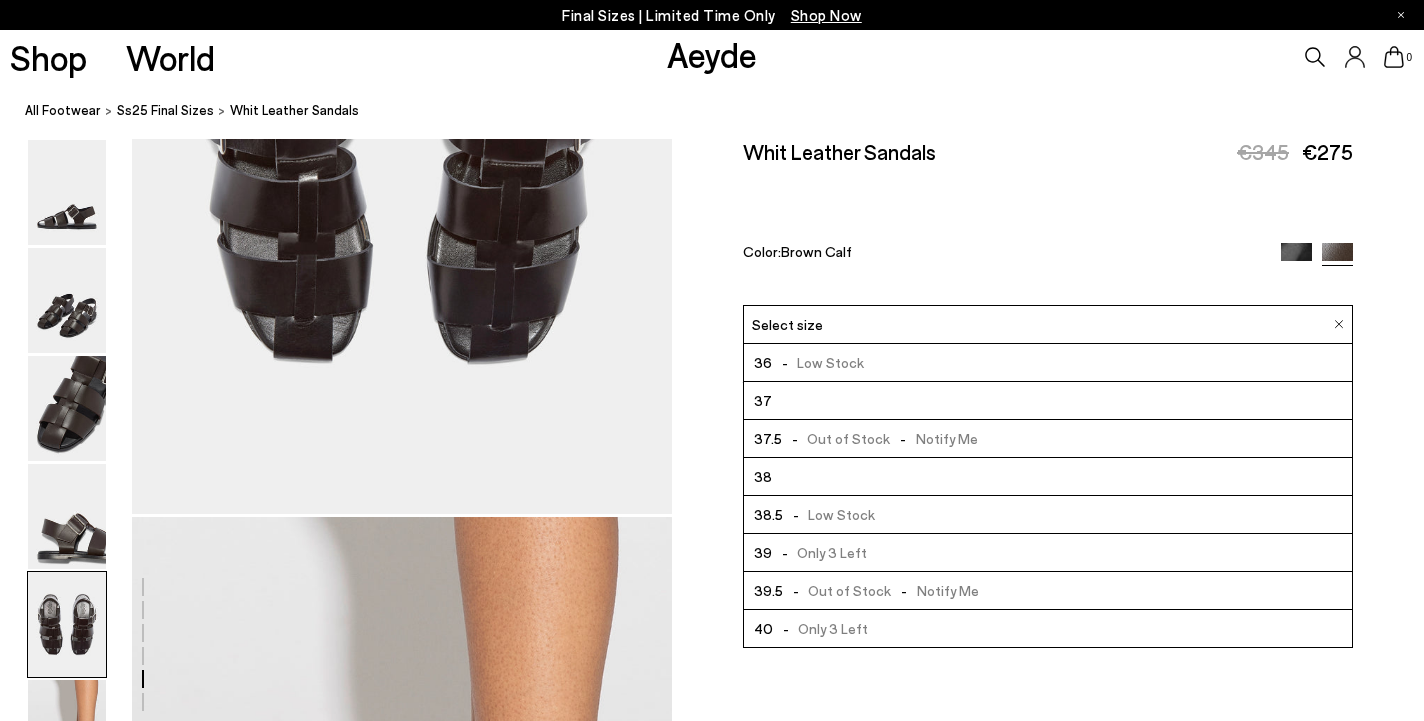 scroll, scrollTop: 3087, scrollLeft: 0, axis: vertical 